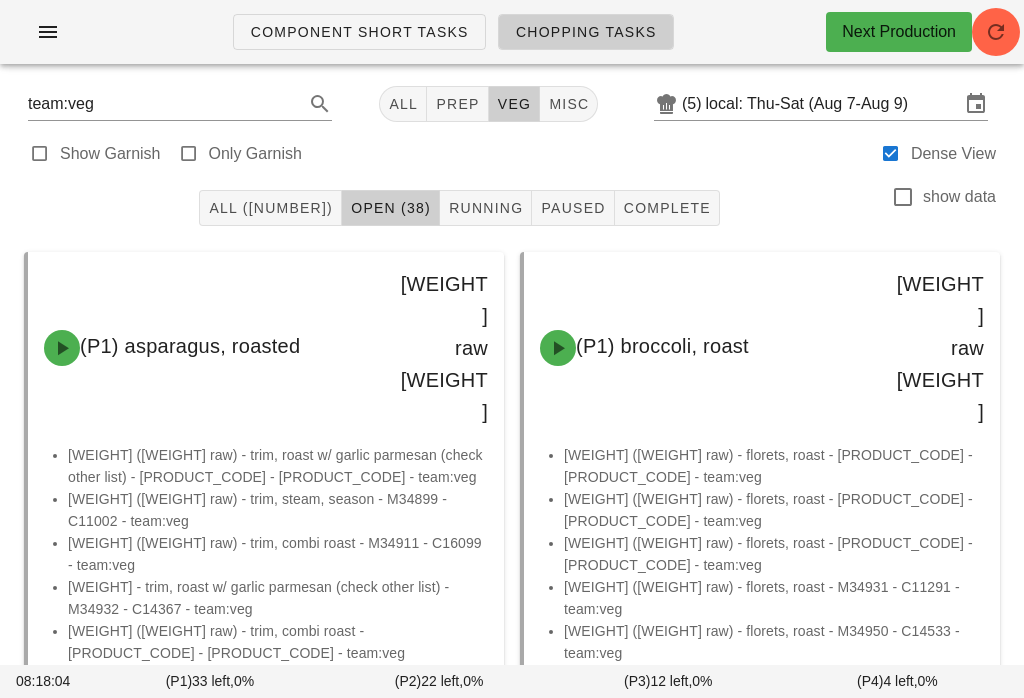 scroll, scrollTop: 0, scrollLeft: 0, axis: both 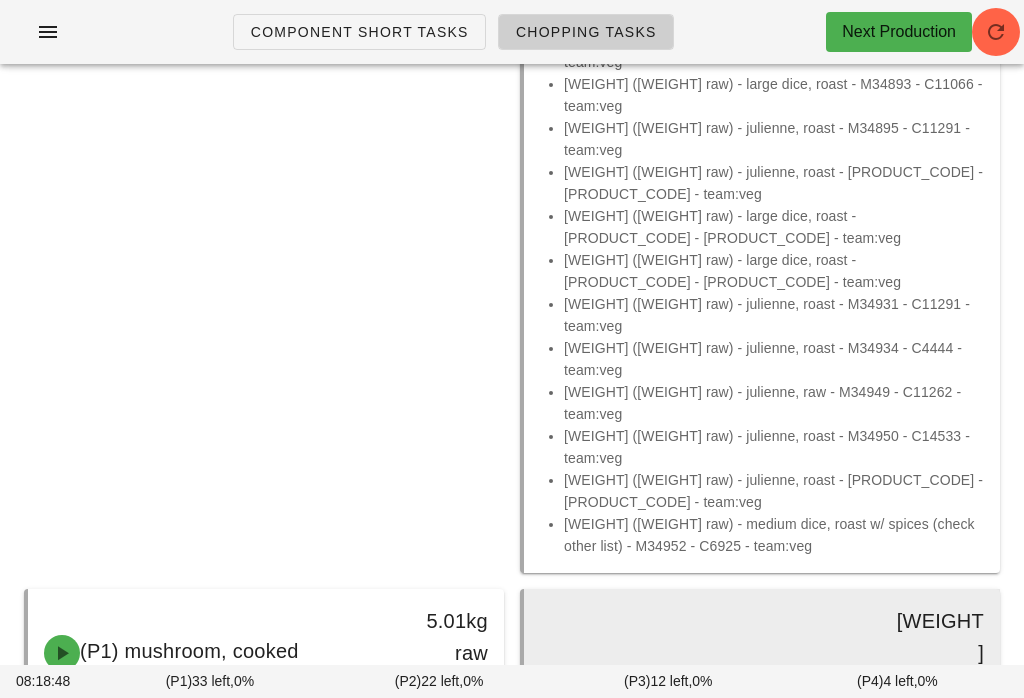 click on "777.9g (1.01kg raw) - medium dice - M34896 - C11108 - team:prep" at bounding box center (774, 935) 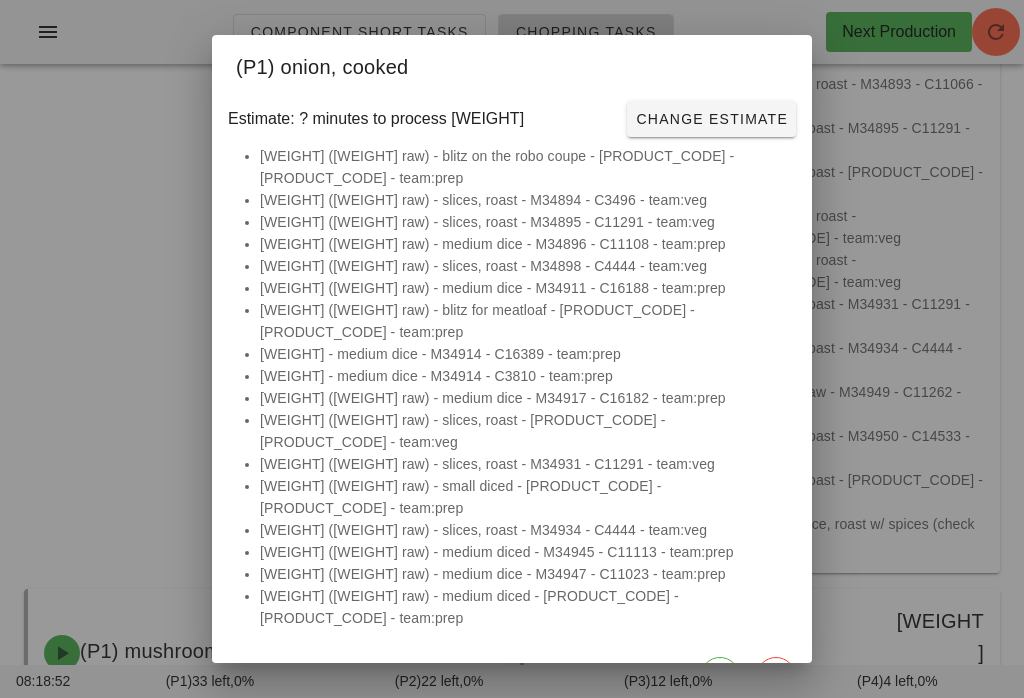 click at bounding box center (512, 349) 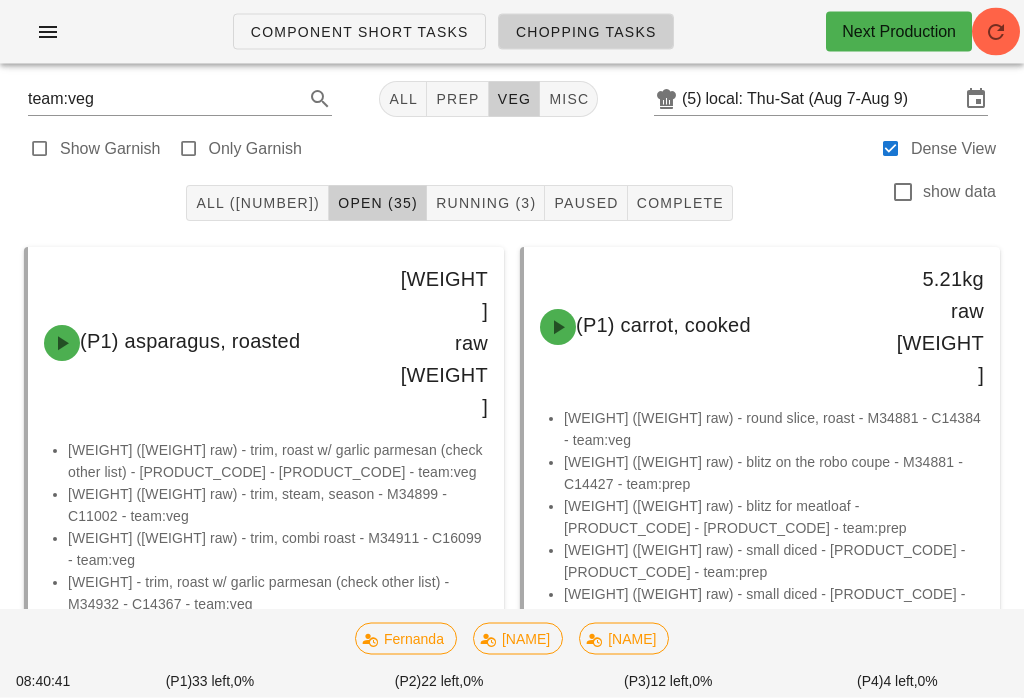 scroll, scrollTop: 0, scrollLeft: 0, axis: both 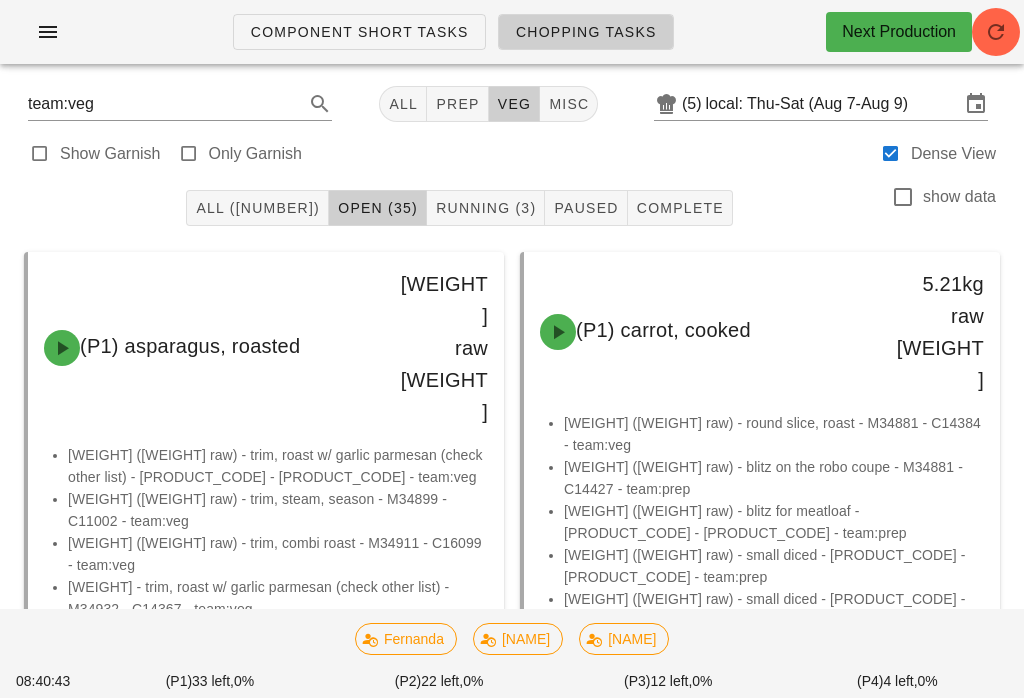 click on "Running (3)" at bounding box center [485, 208] 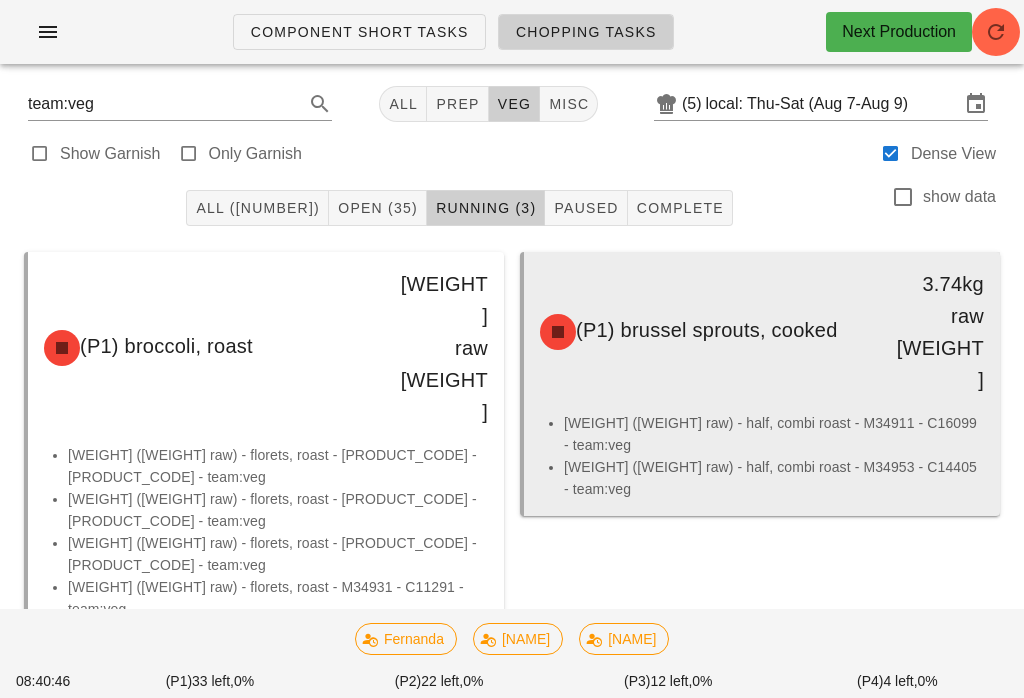 click on "(P1) brussel sprouts, cooked" at bounding box center (707, 330) 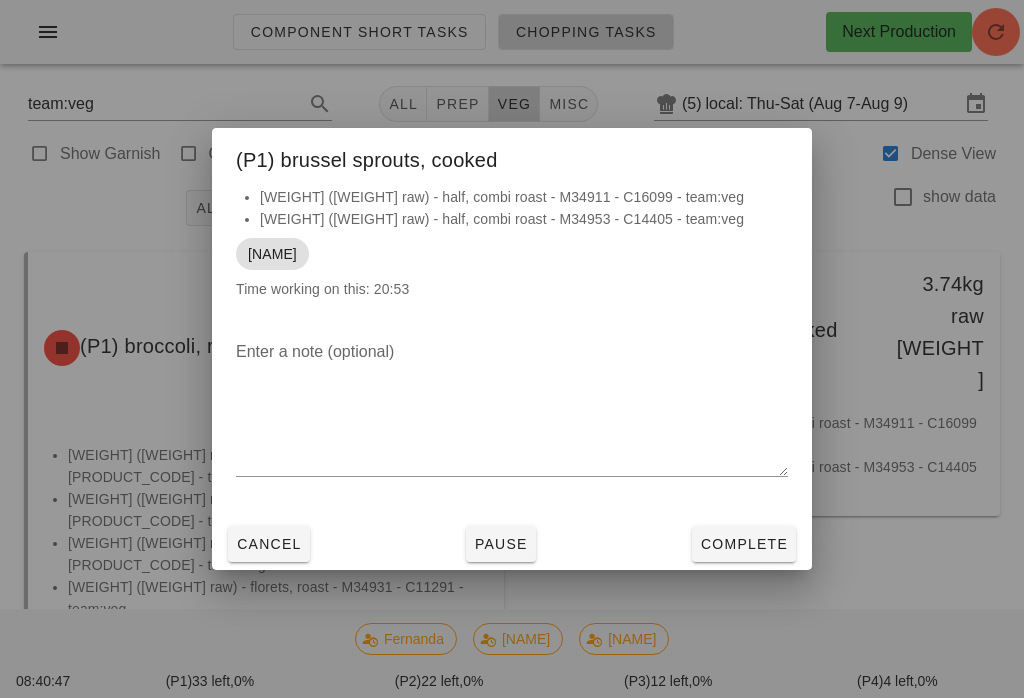 click on "Pause" at bounding box center (501, 544) 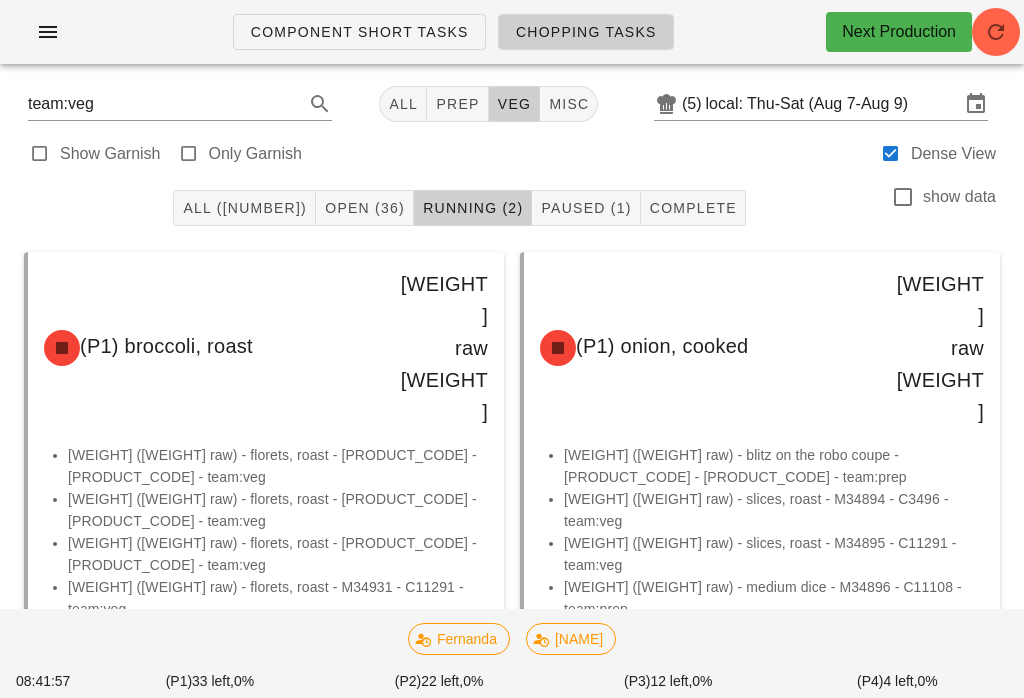 click on "Open (36)" at bounding box center [365, 208] 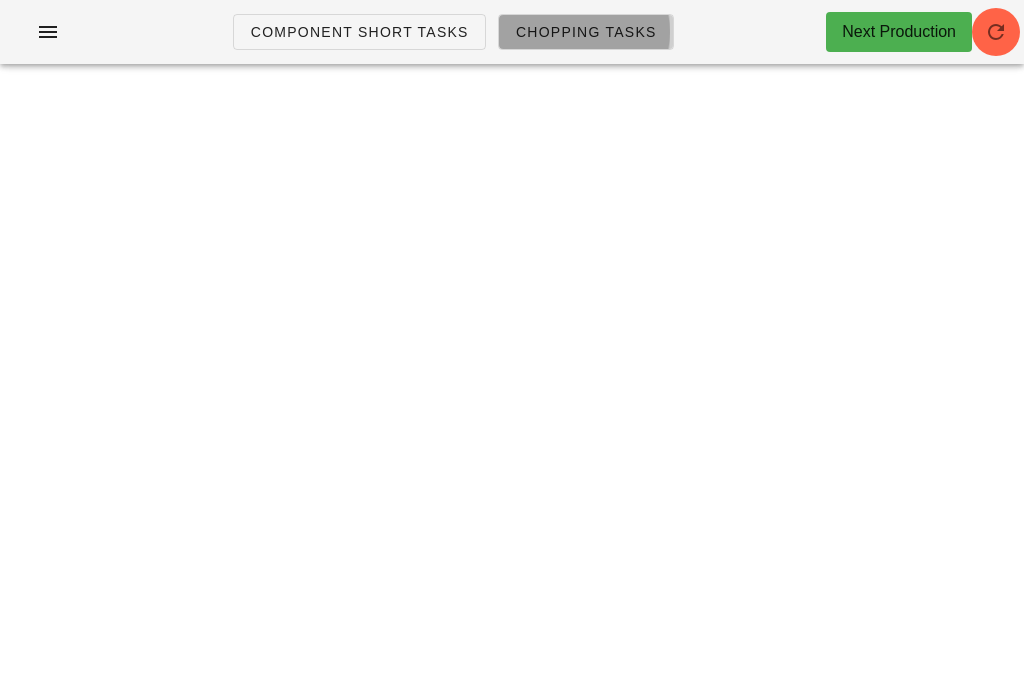 click on "Chopping Tasks" at bounding box center [586, 32] 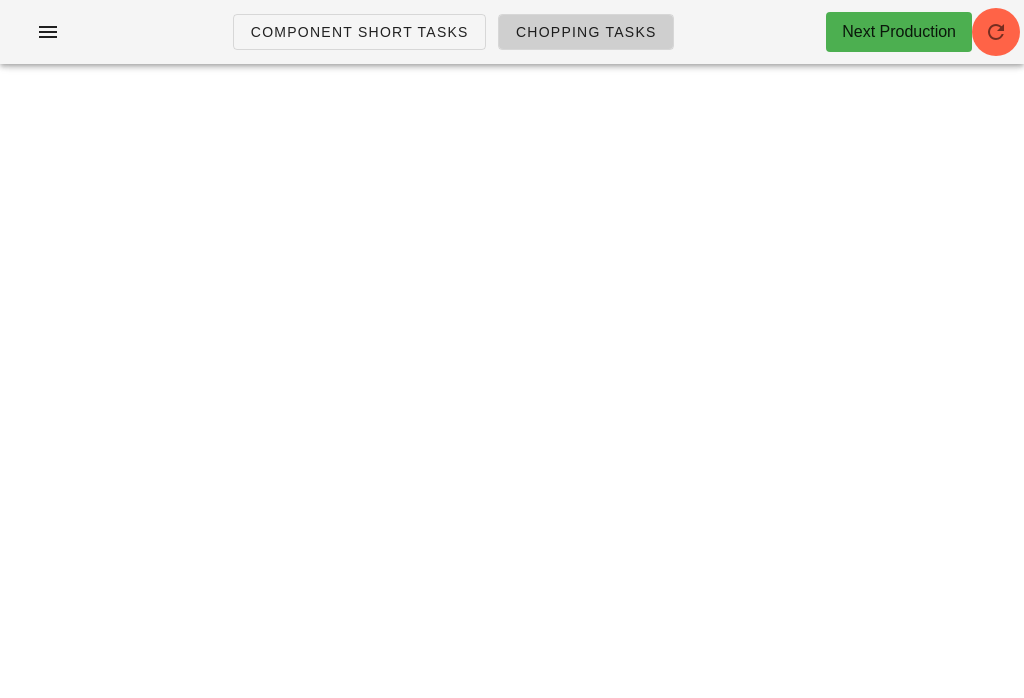 click at bounding box center [996, 32] 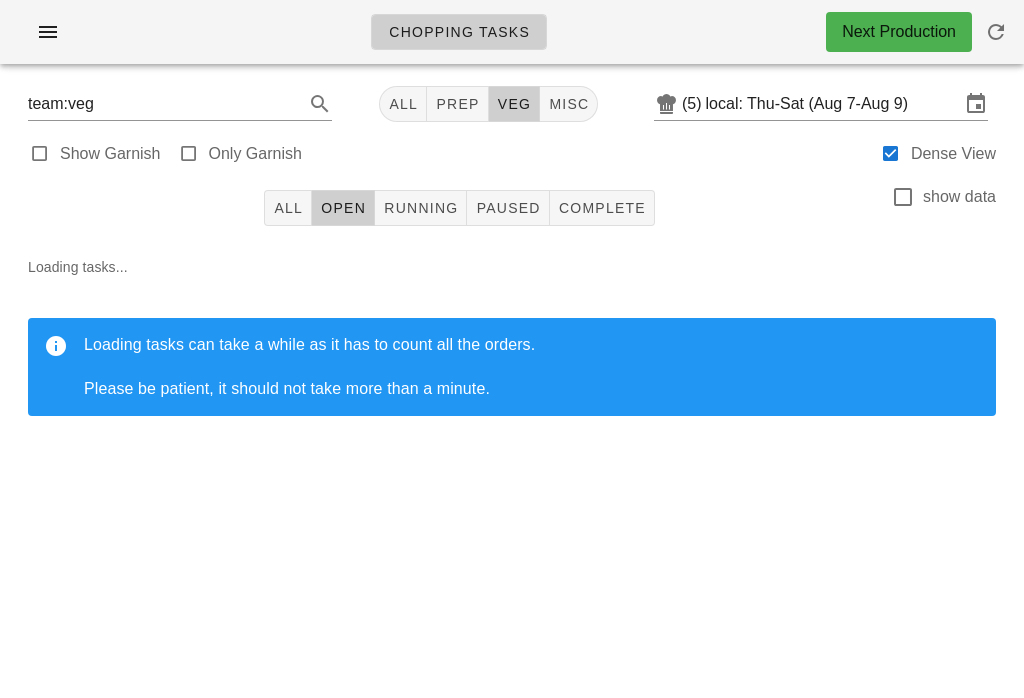 scroll, scrollTop: 0, scrollLeft: 0, axis: both 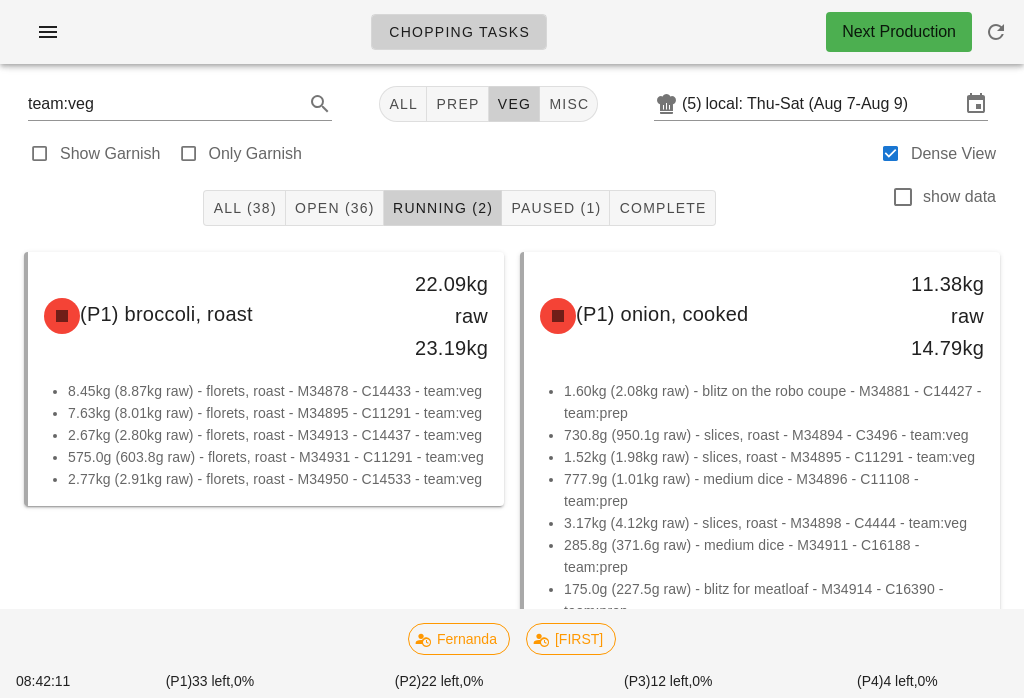 click at bounding box center (996, 32) 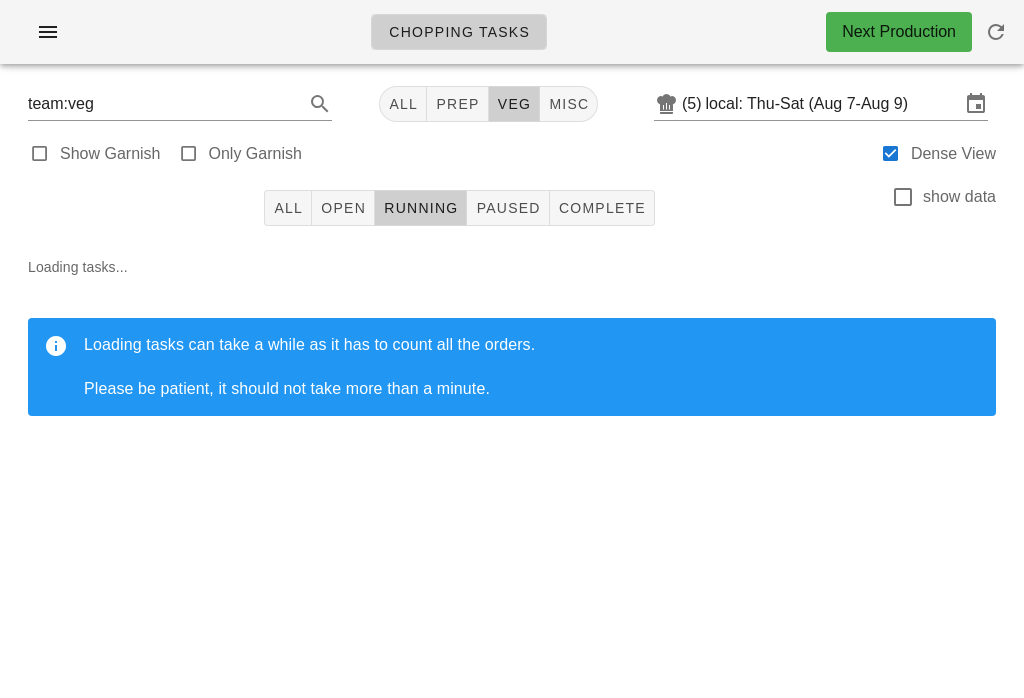 scroll, scrollTop: 0, scrollLeft: 0, axis: both 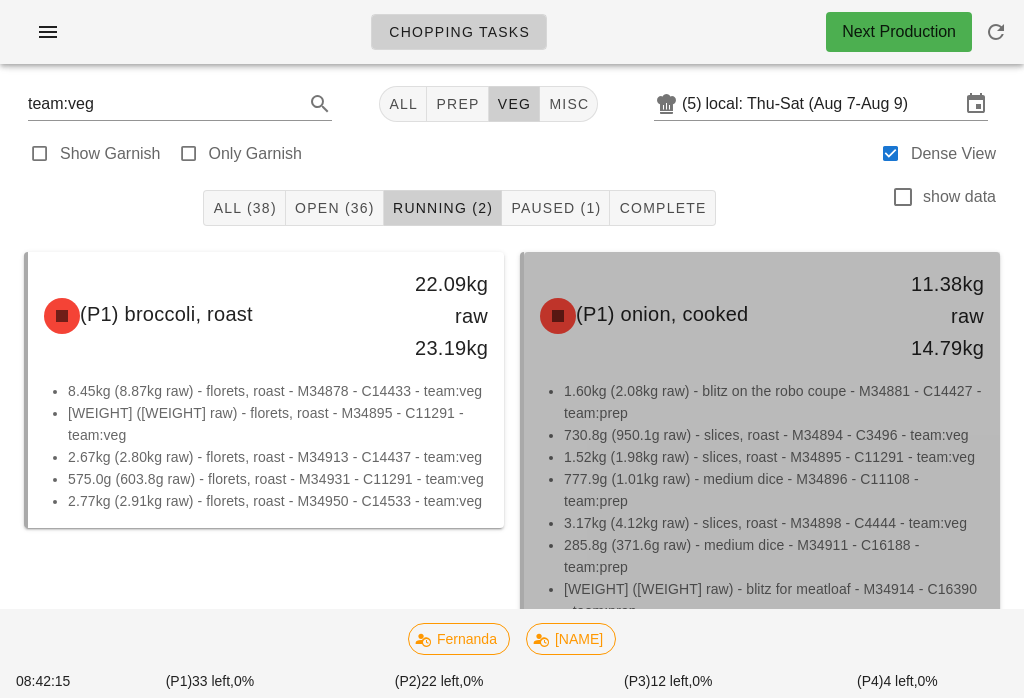 click on "1.60kg (2.08kg raw) - blitz on the robo coupe - M34881 - C14427 - team:prep" at bounding box center (774, 402) 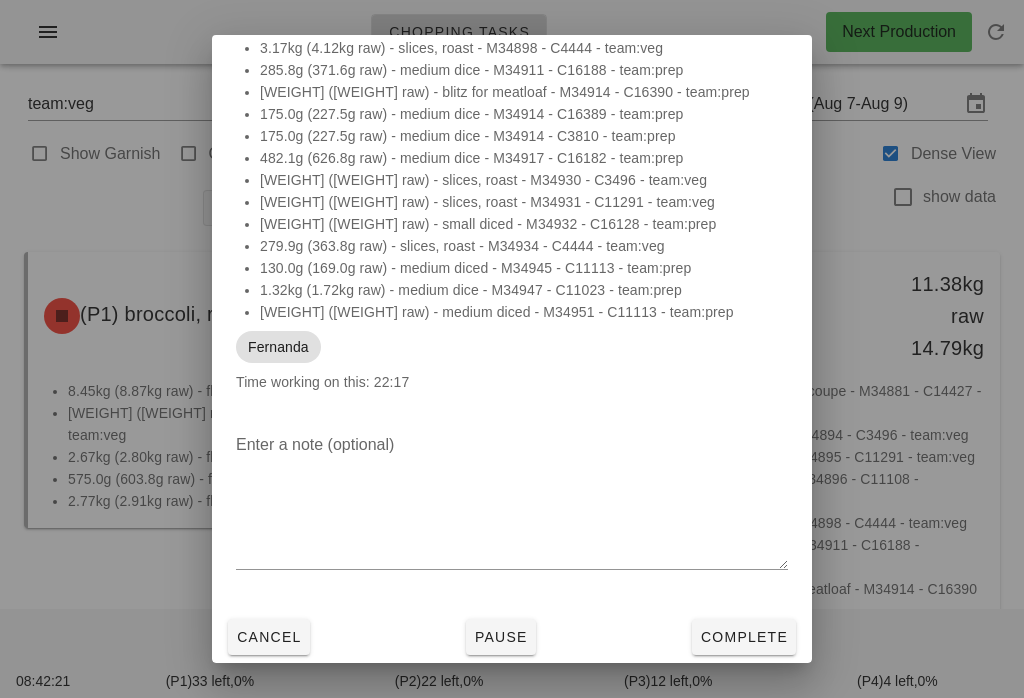scroll, scrollTop: 144, scrollLeft: 0, axis: vertical 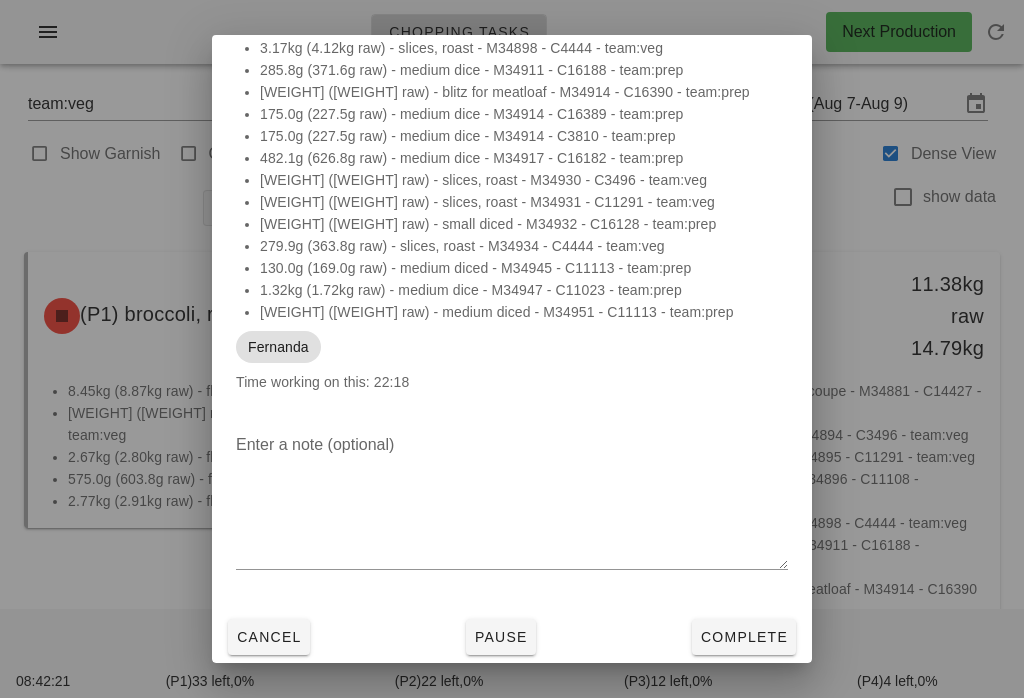 click on "Pause" at bounding box center (501, 637) 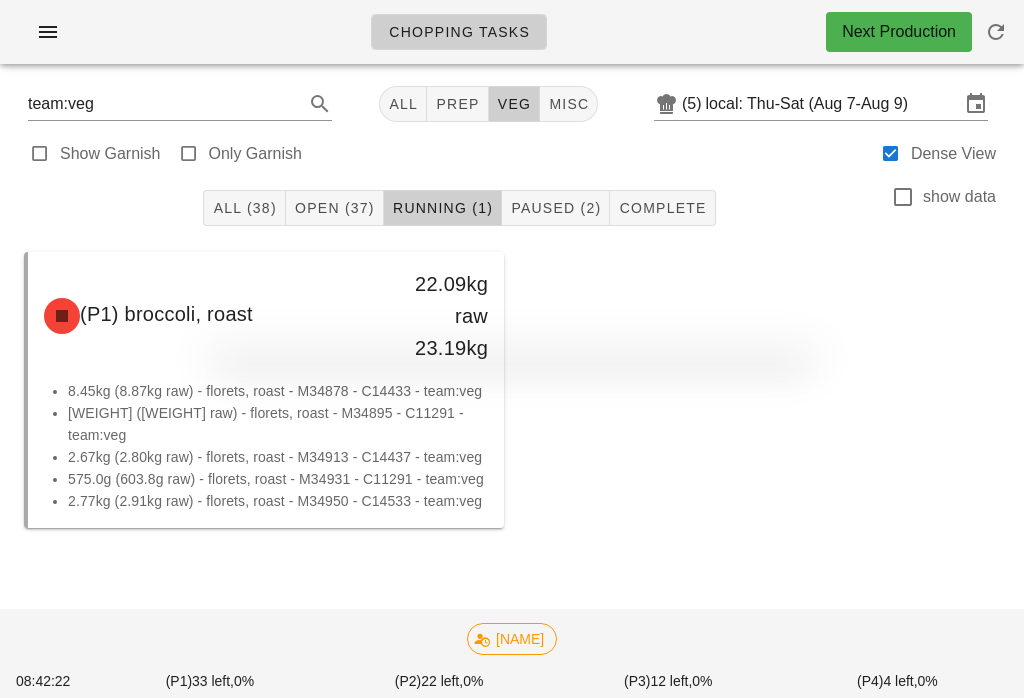 scroll, scrollTop: 0, scrollLeft: 0, axis: both 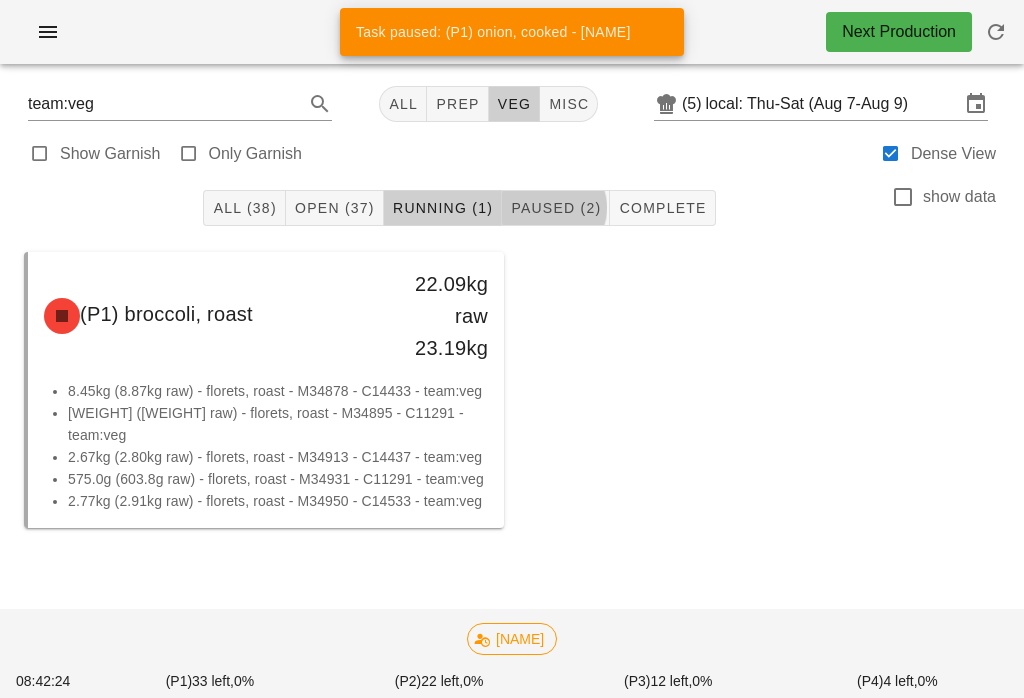 click on "Paused (2)" at bounding box center [556, 208] 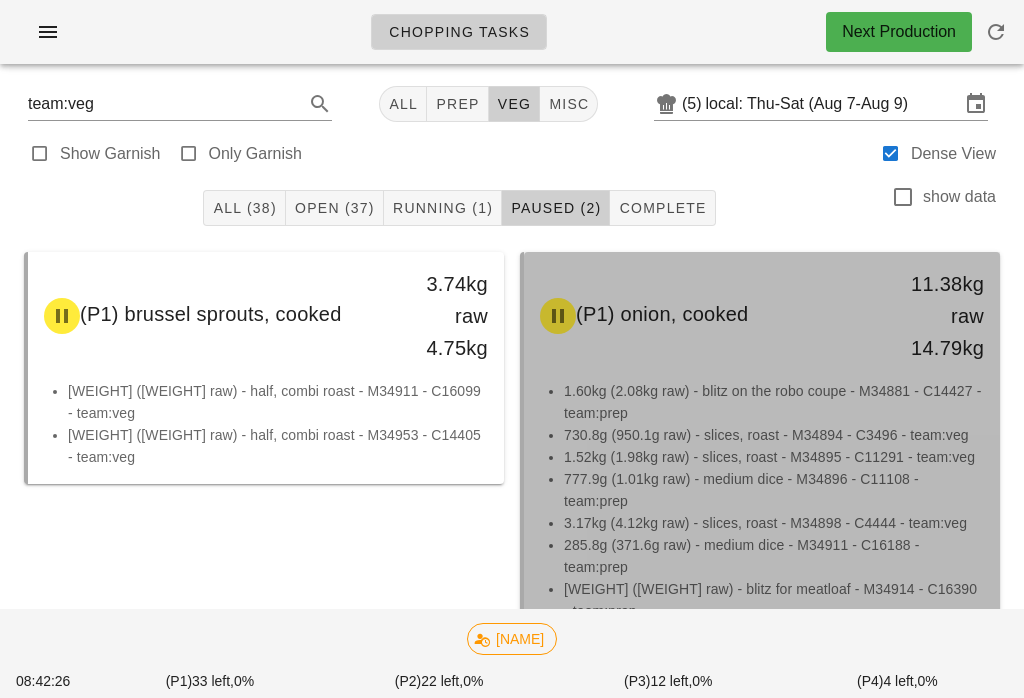 click on "1.52kg (1.98kg raw) - slices, roast - M34895 - C11291 - team:veg" at bounding box center (774, 457) 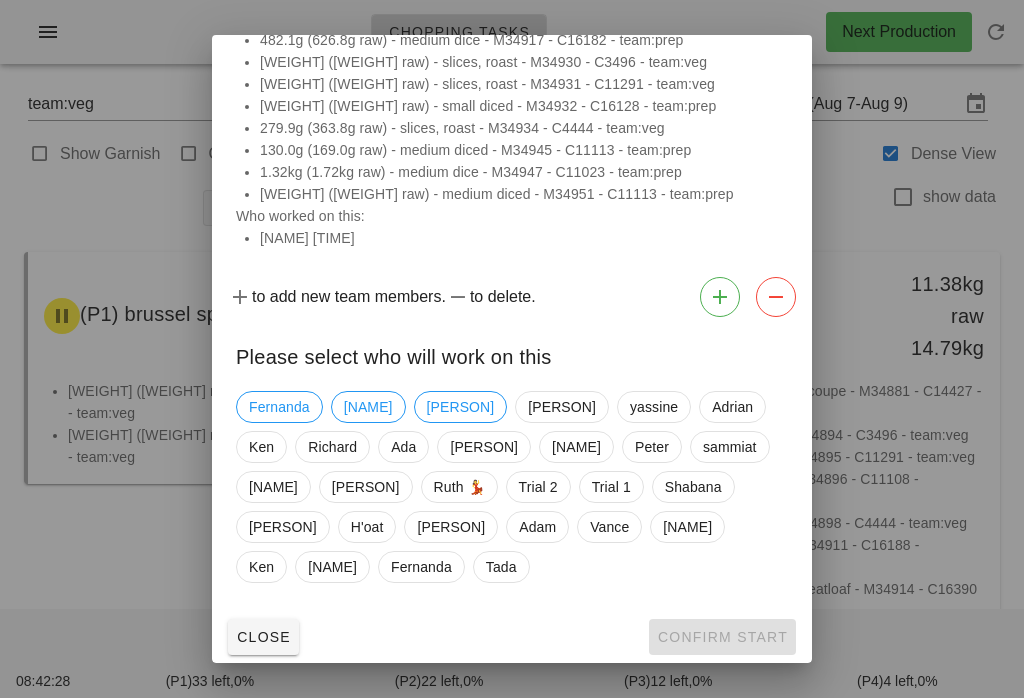 scroll, scrollTop: 314, scrollLeft: 0, axis: vertical 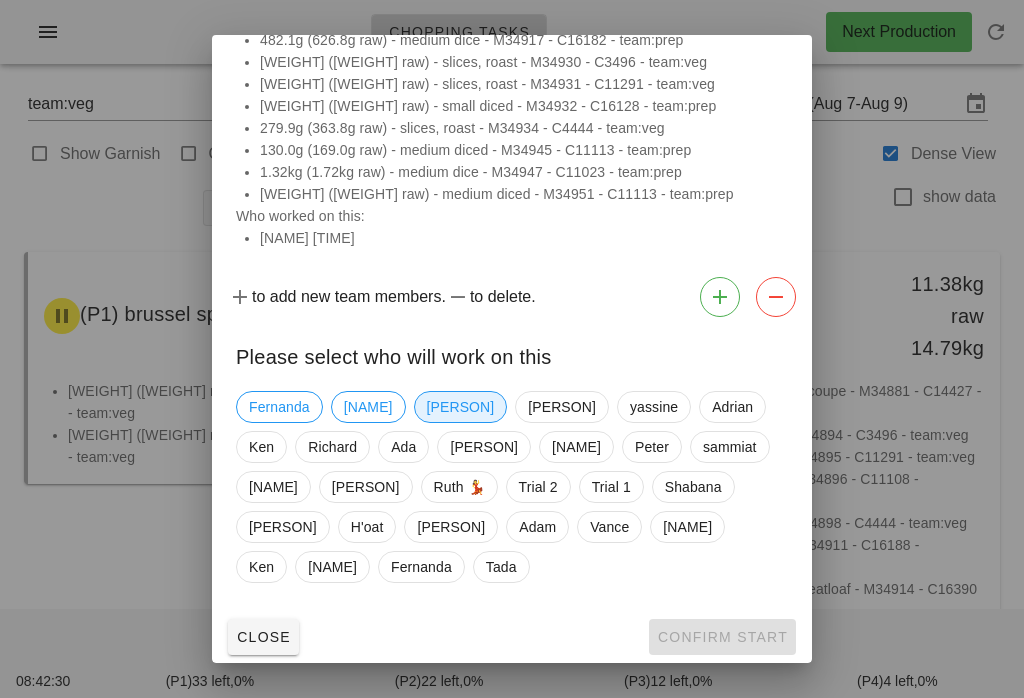 click on "[PERSON]" at bounding box center [461, 407] 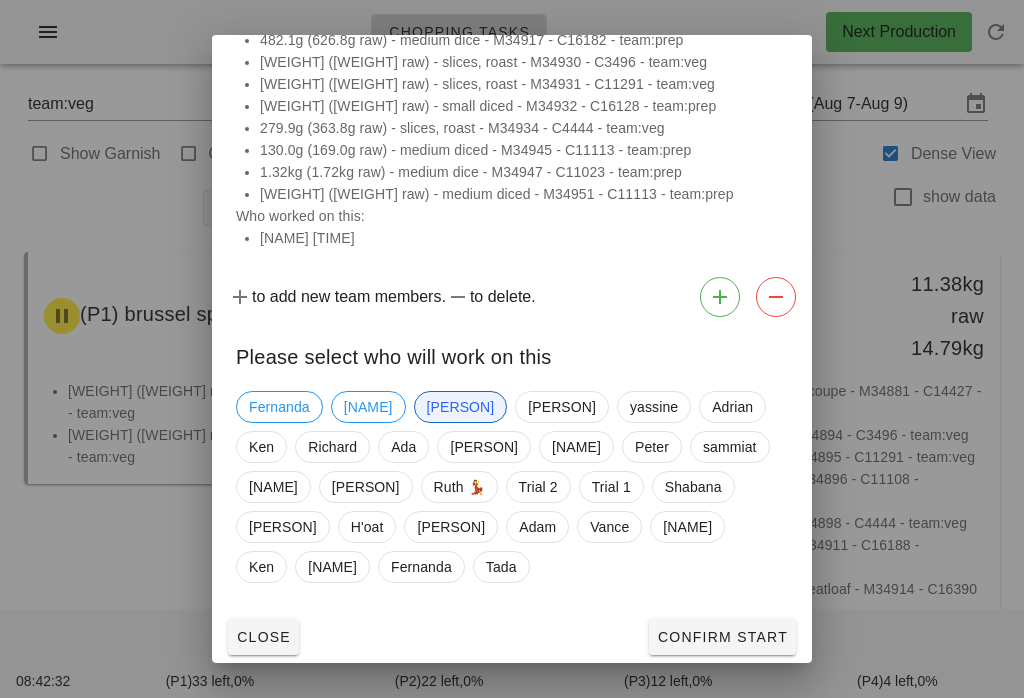 click on "Confirm Start" at bounding box center [722, 637] 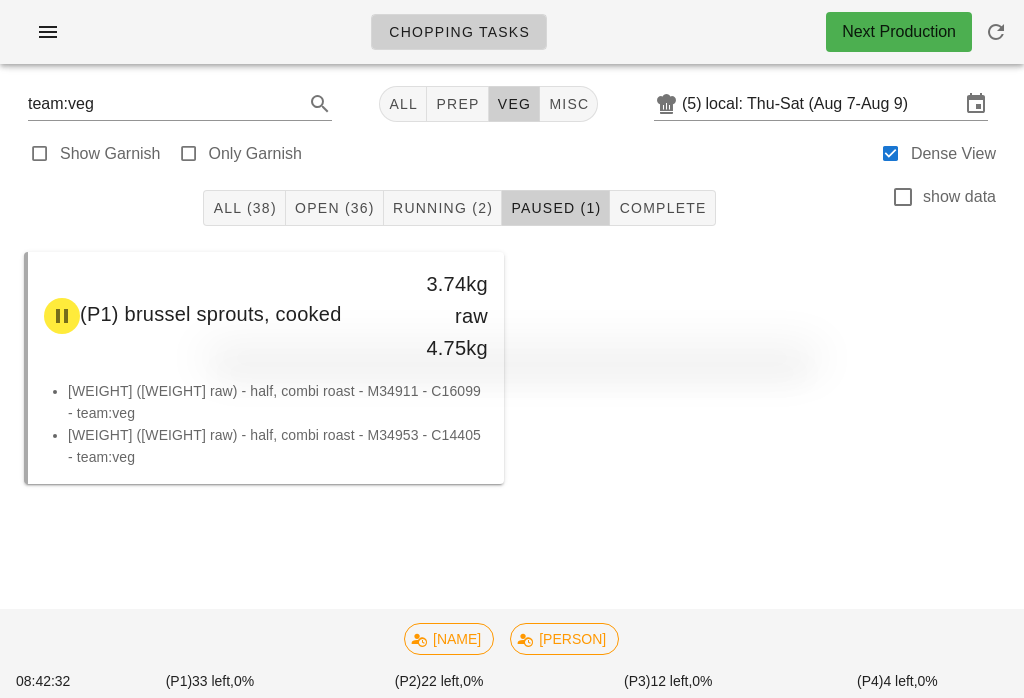 scroll, scrollTop: 0, scrollLeft: 0, axis: both 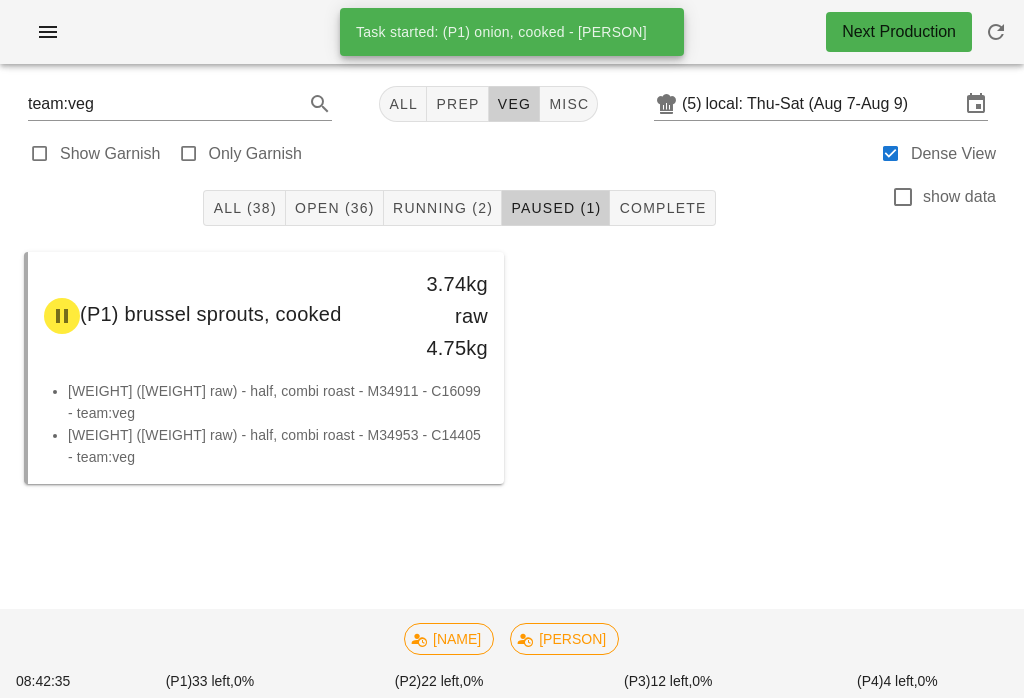 click on "Open (36)" at bounding box center [335, 208] 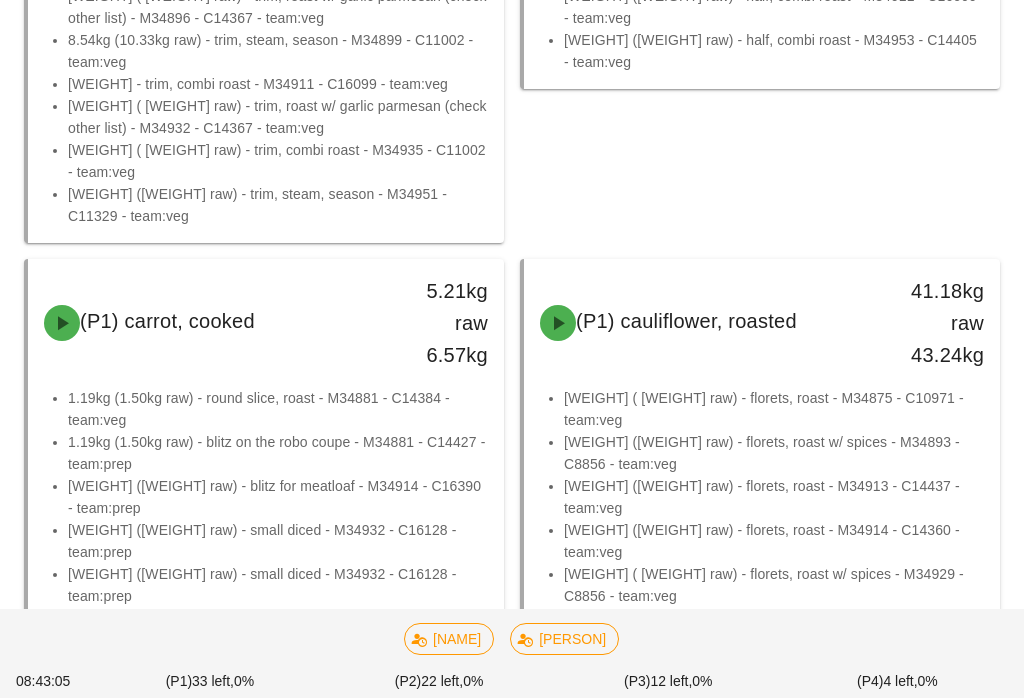 scroll, scrollTop: 385, scrollLeft: 0, axis: vertical 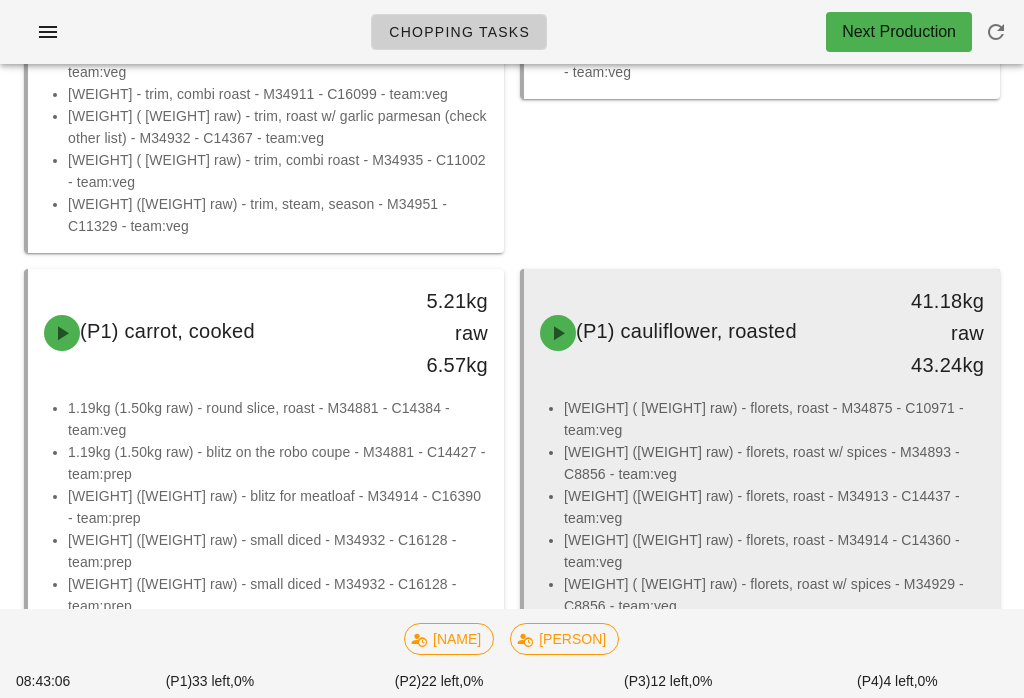 click on "22.85kg (24.00kg raw) - florets, roast w/ spices - M34893 - C8856 - team:veg" at bounding box center [774, 463] 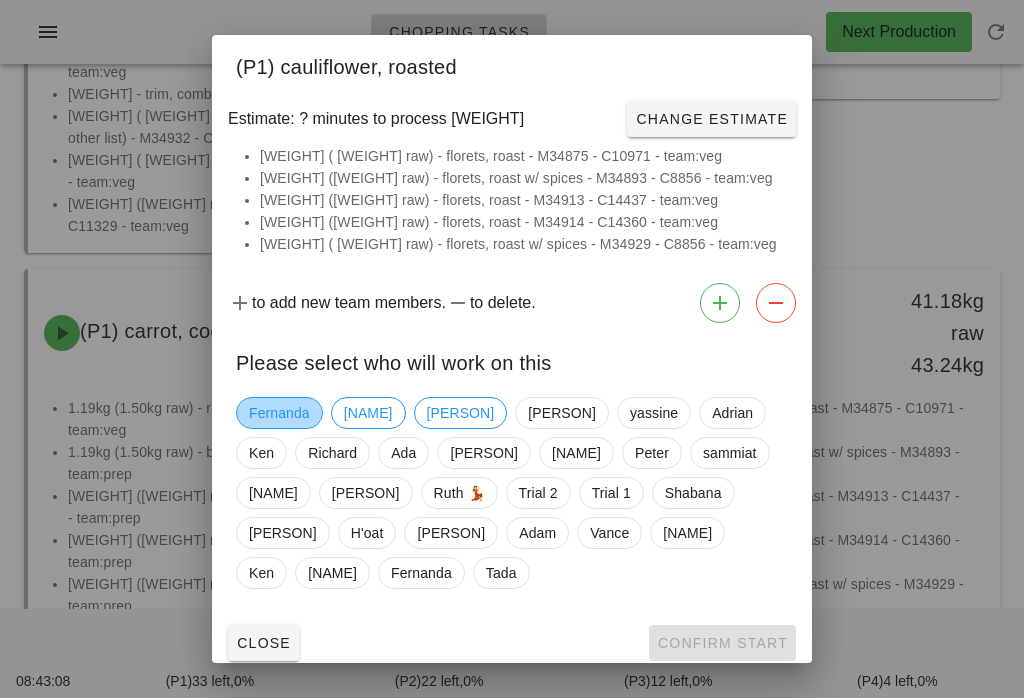 click on "Fernanda" at bounding box center [279, 413] 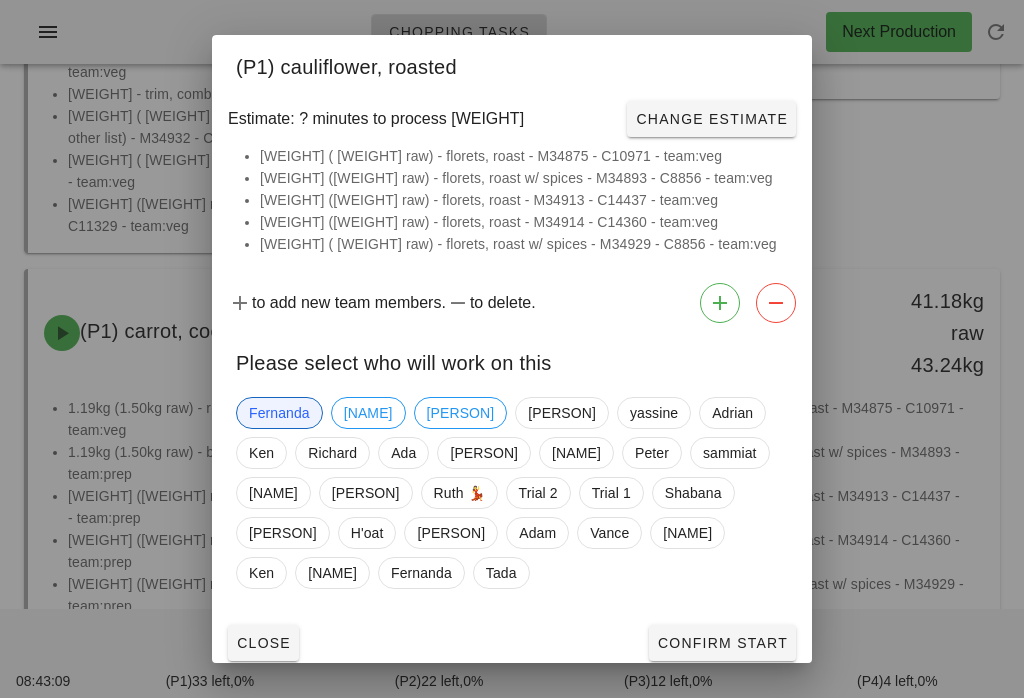 click on "Confirm Start" at bounding box center [722, 643] 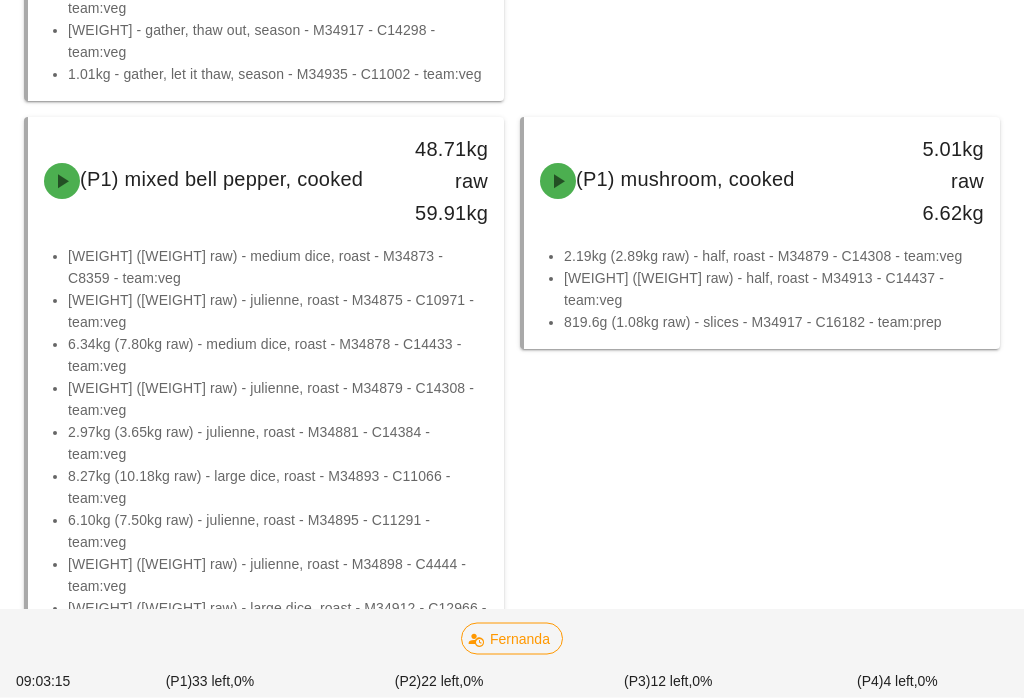 scroll, scrollTop: 1244, scrollLeft: 0, axis: vertical 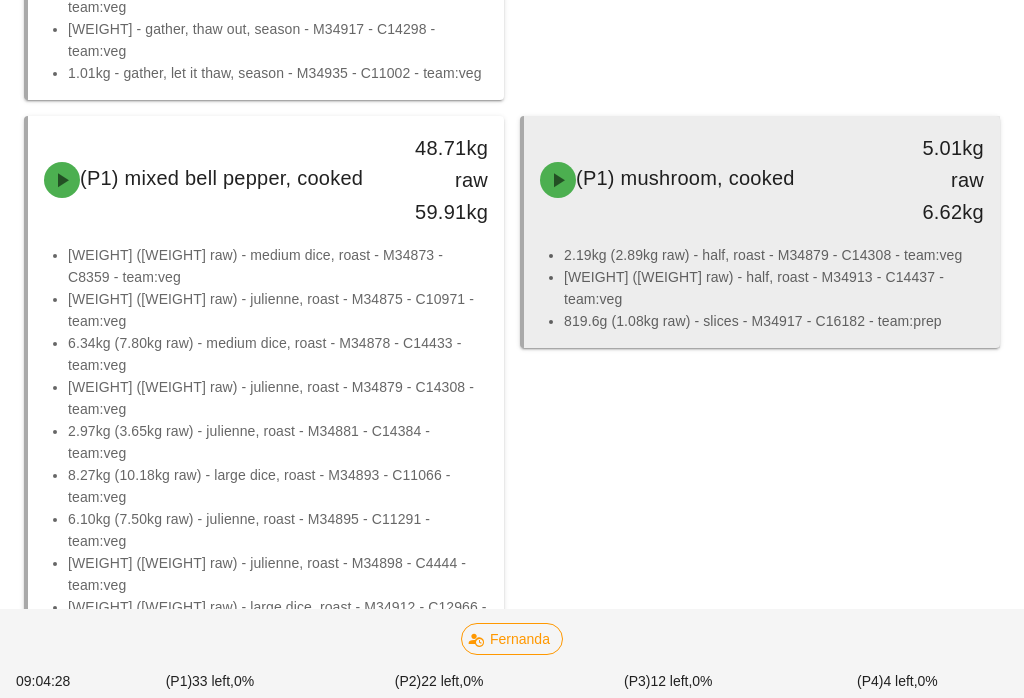 click on "(P1) mushroom, cooked" at bounding box center (685, 178) 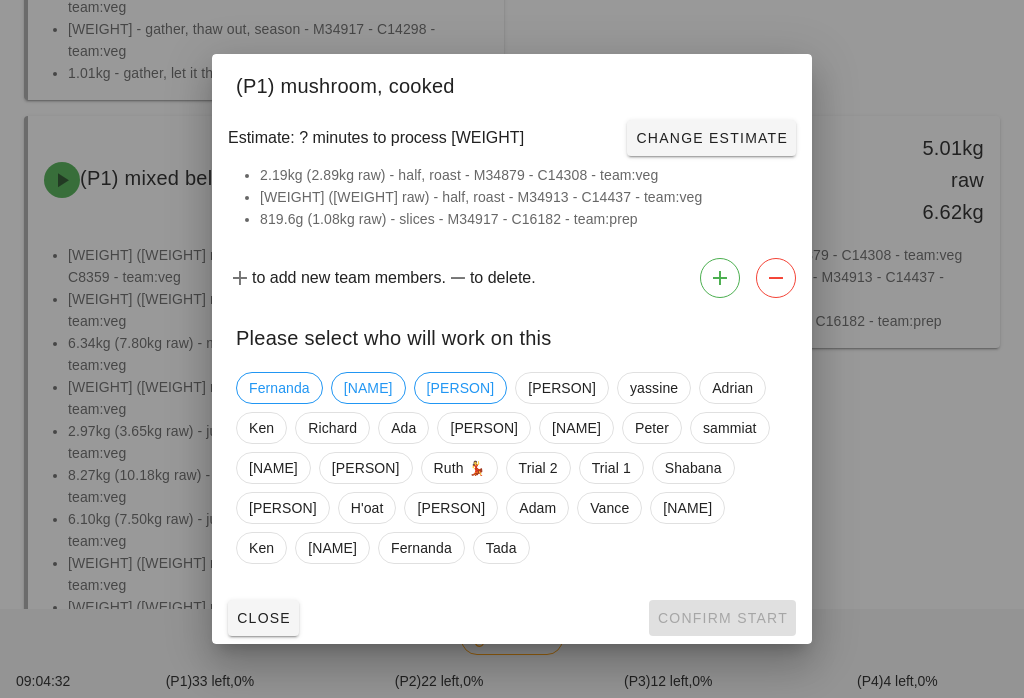click on "Please select who will work on this" at bounding box center [512, 335] 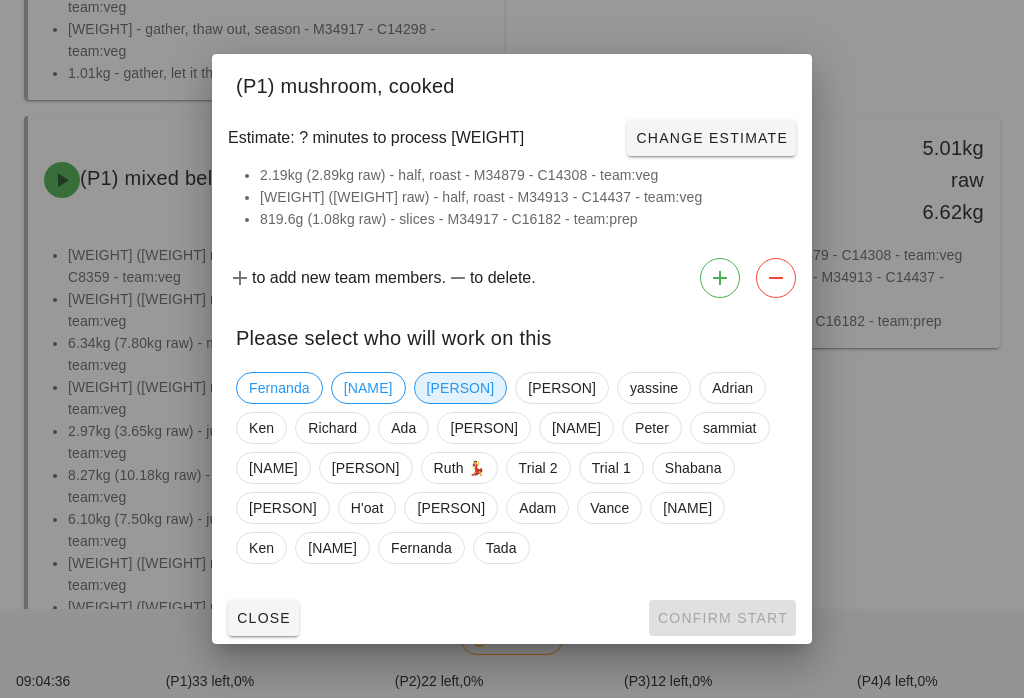 click on "[PERSON]" at bounding box center [461, 388] 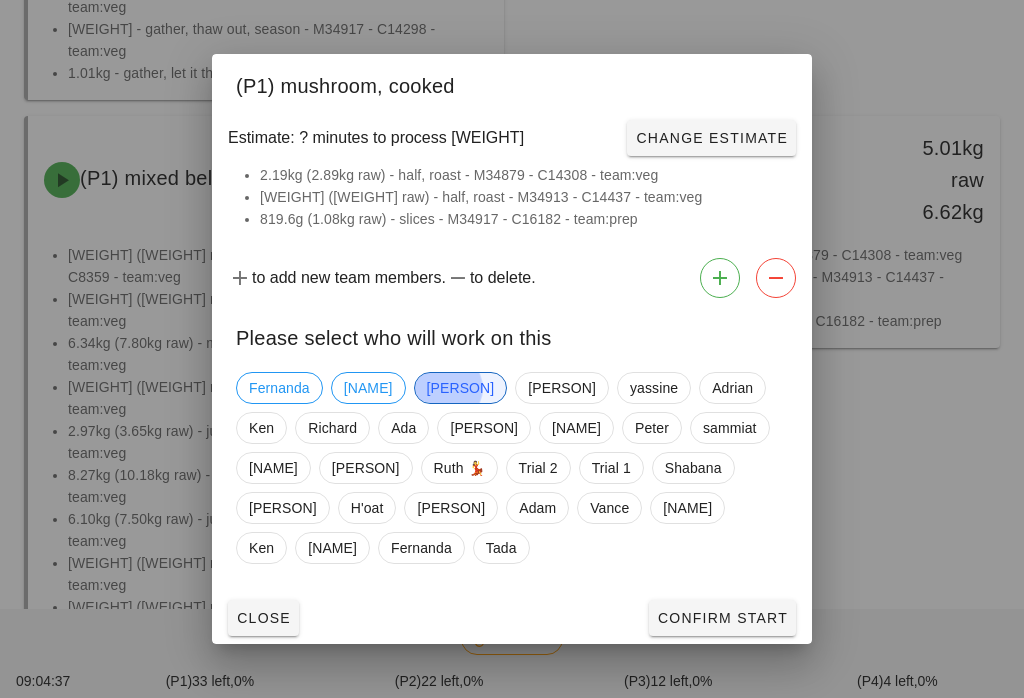 click on "[PERSON]" at bounding box center [461, 388] 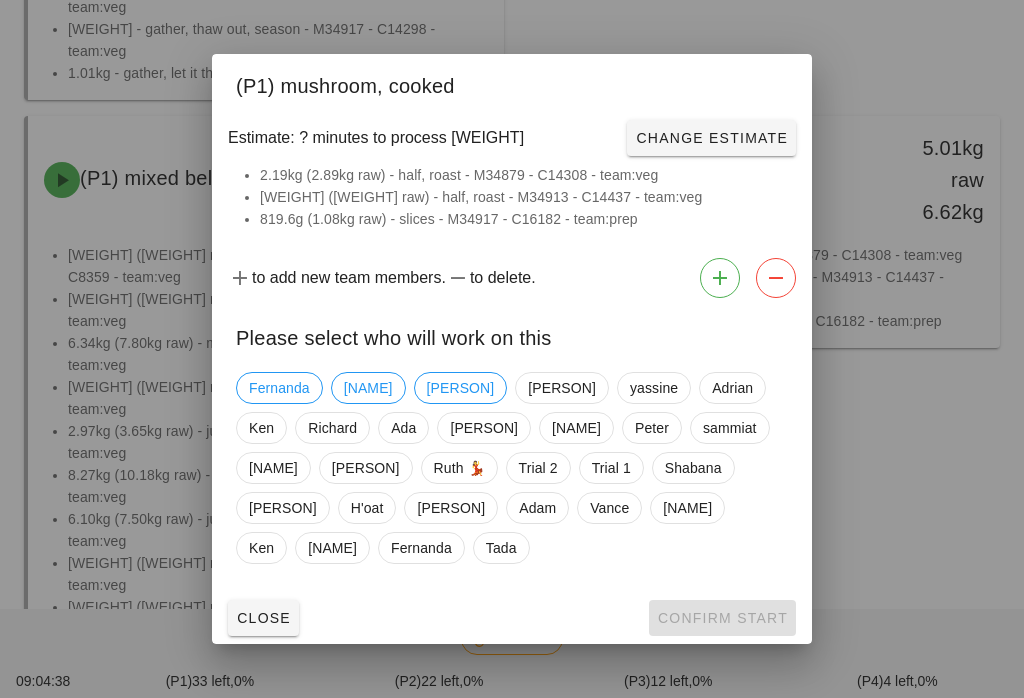 click on "Close Confirm Start" at bounding box center (512, 618) 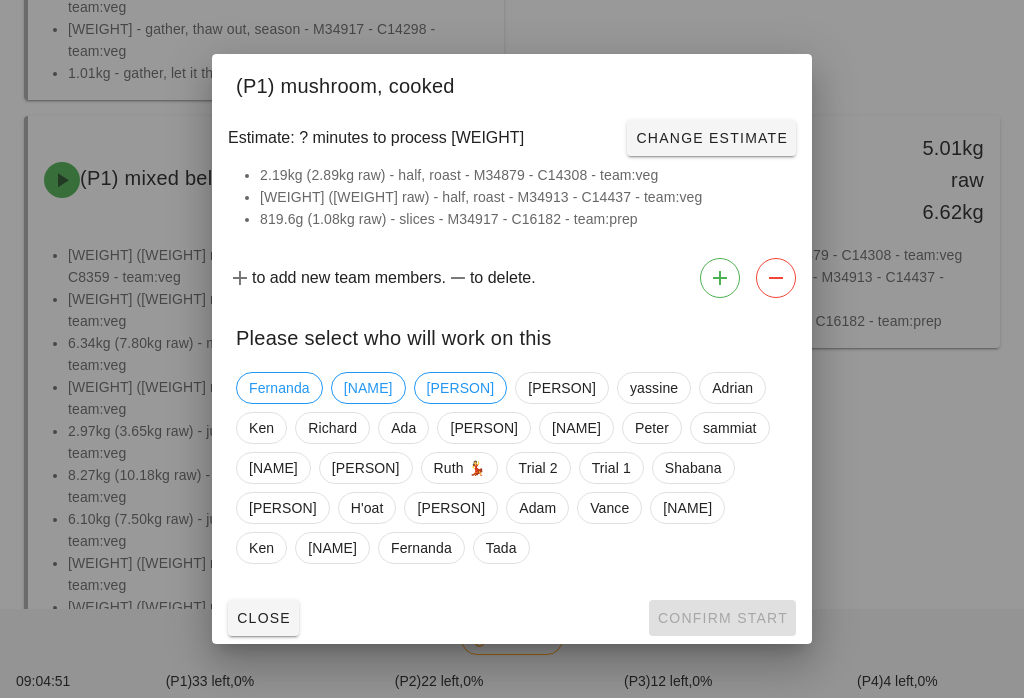click on "Close Confirm Start" at bounding box center [512, 618] 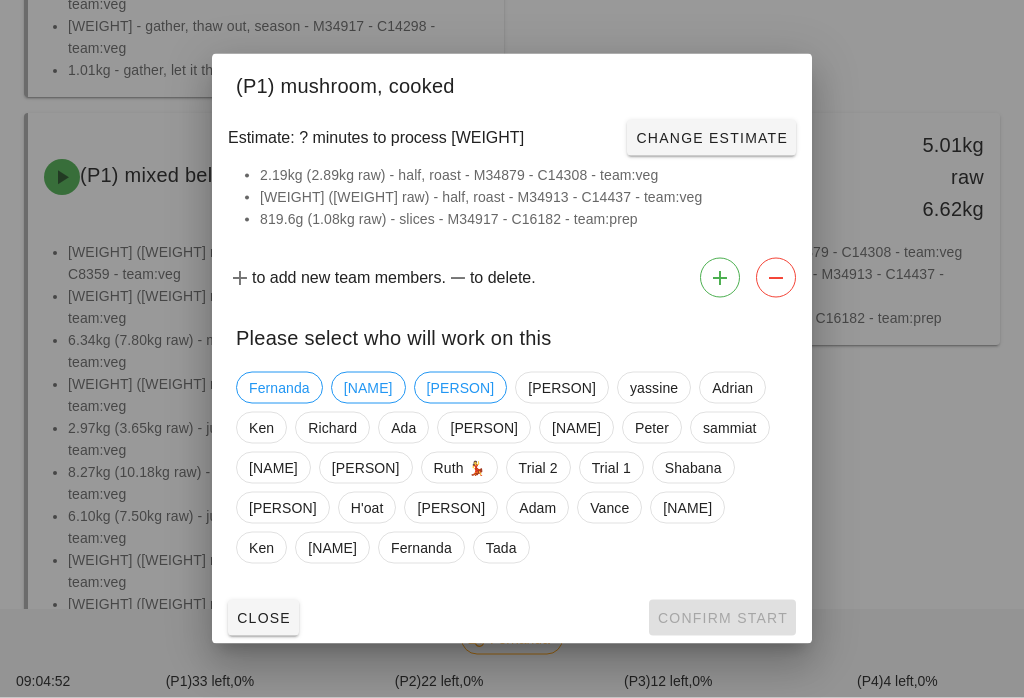 scroll, scrollTop: 1245, scrollLeft: 0, axis: vertical 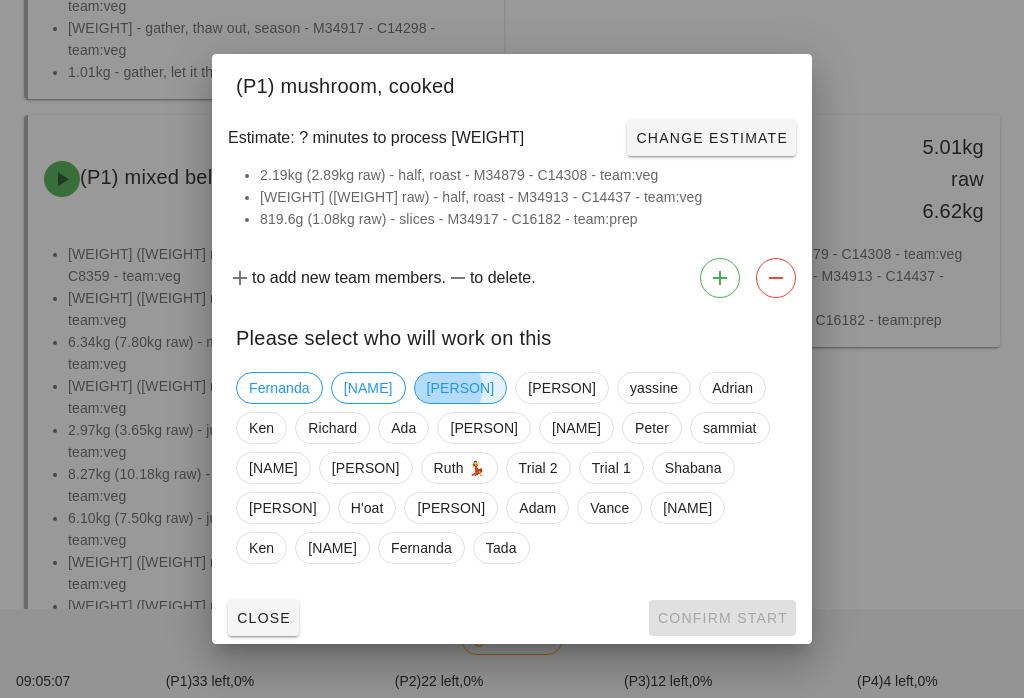 click on "[PERSON]" at bounding box center [461, 388] 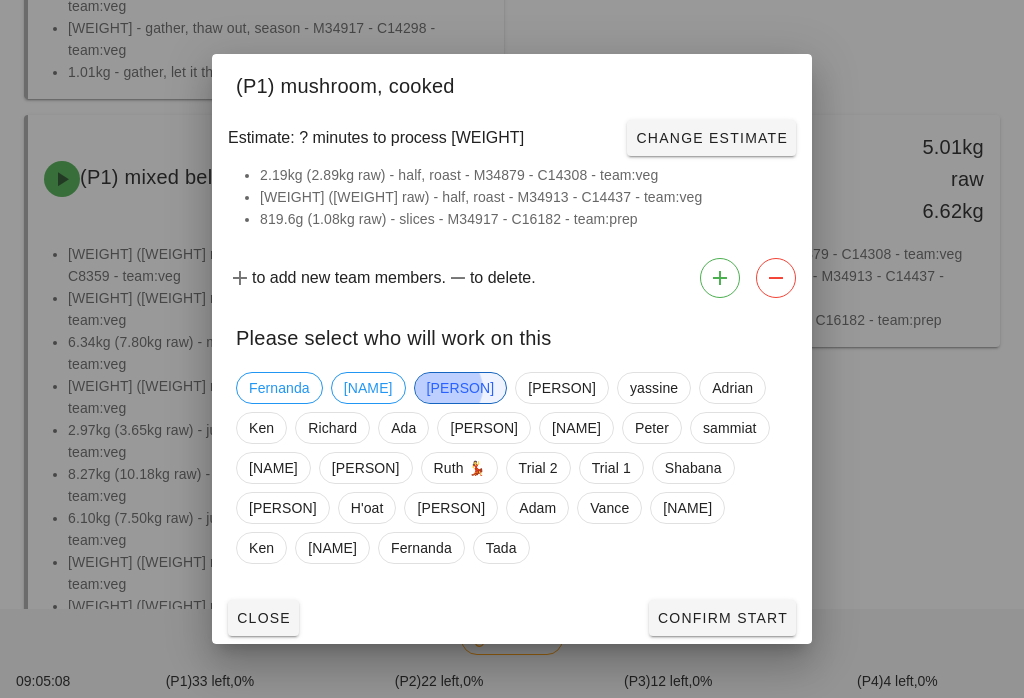 click on "[PERSON]" at bounding box center [461, 388] 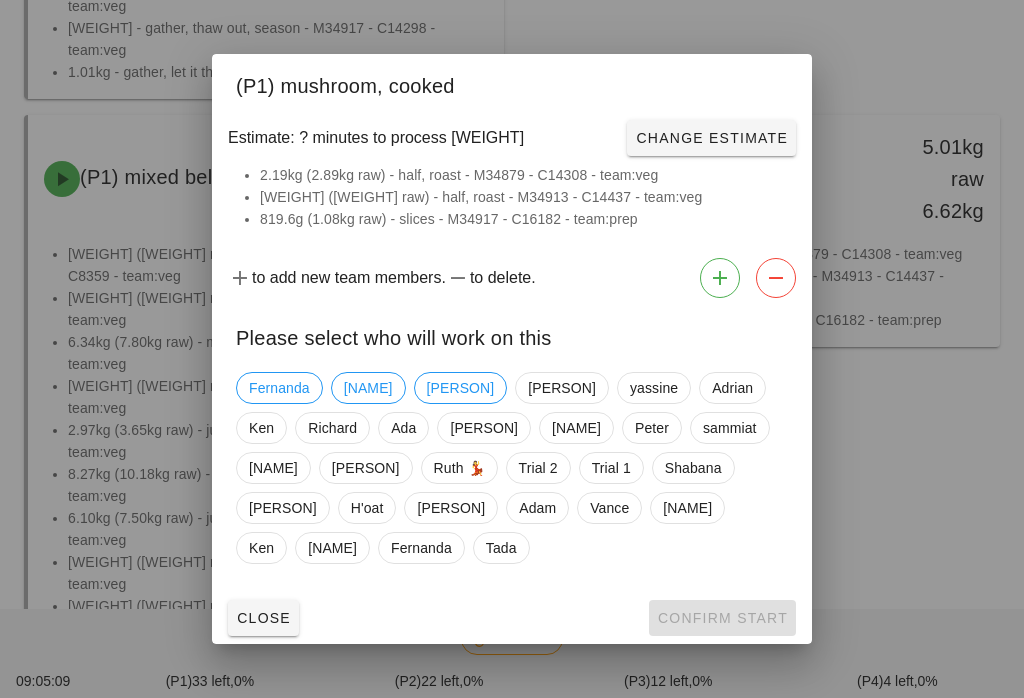 click on "Close Confirm Start" at bounding box center (512, 618) 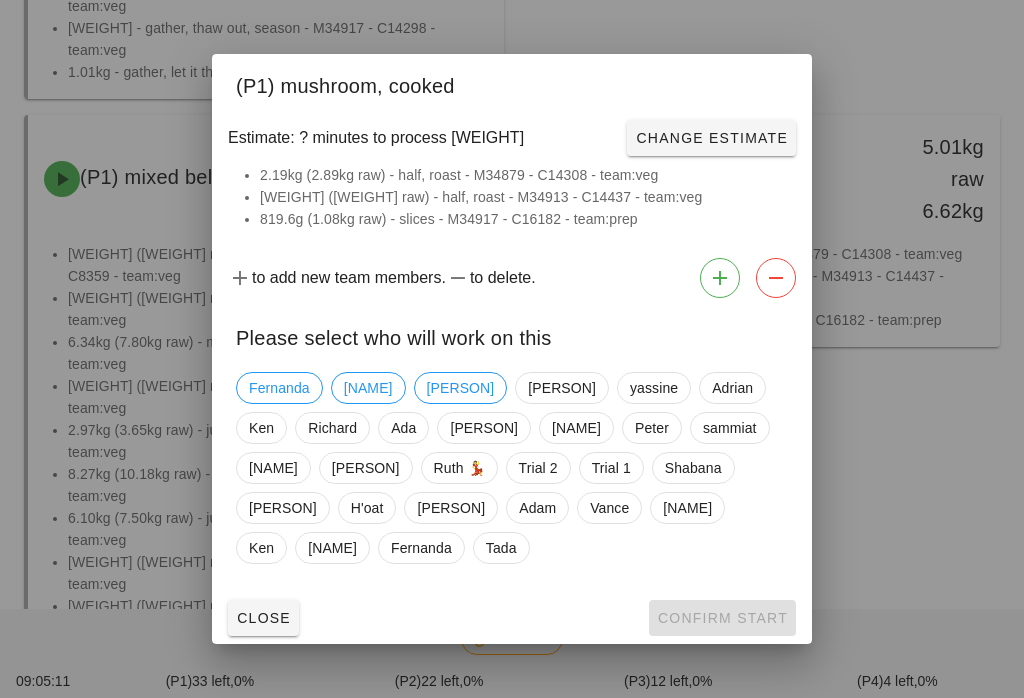 click on "Close Confirm Start" at bounding box center [512, 618] 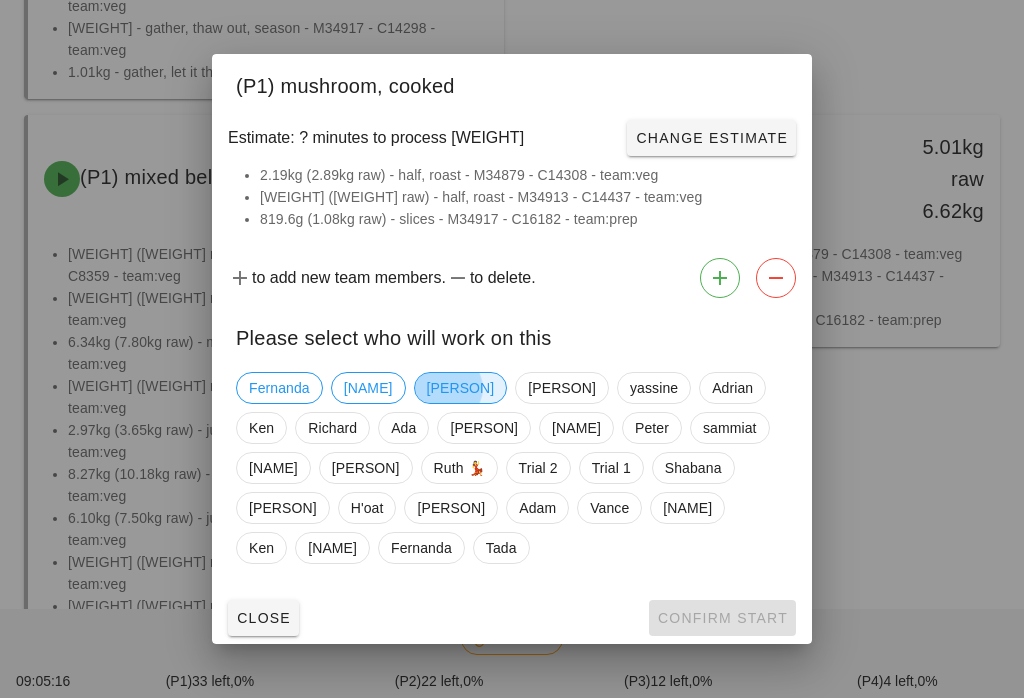click on "[PERSON]" at bounding box center (461, 388) 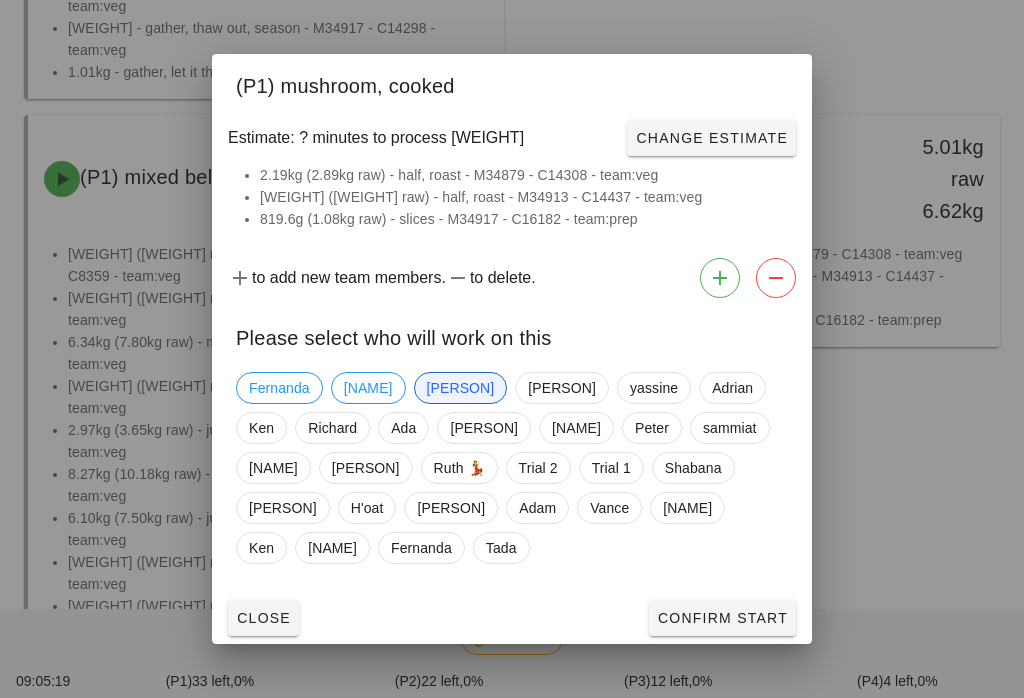 click on "Confirm Start" at bounding box center (722, 618) 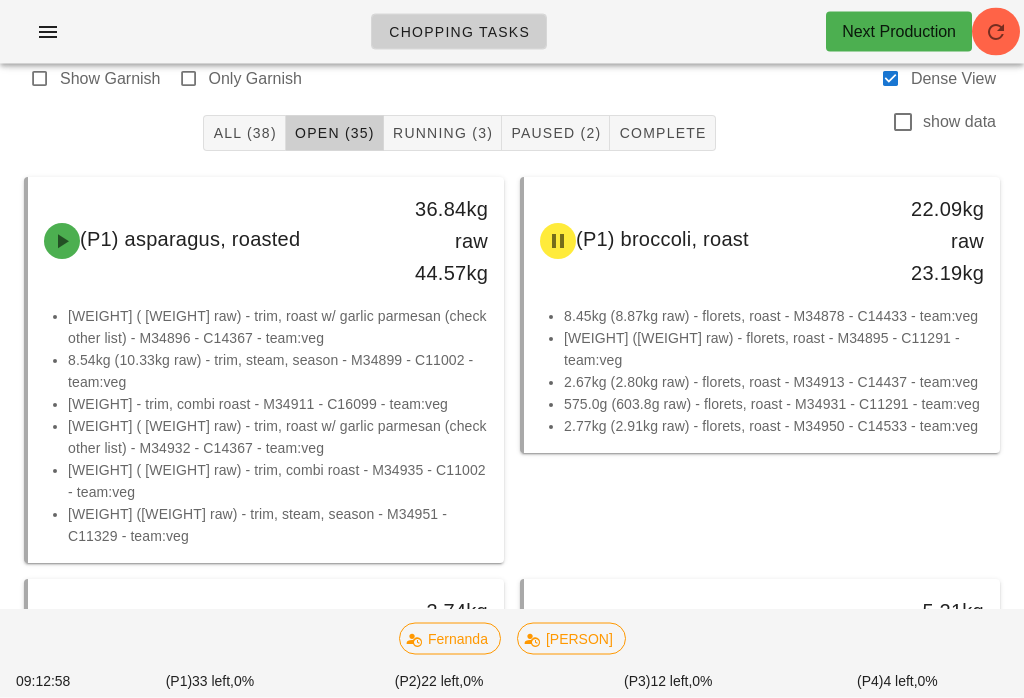 scroll, scrollTop: 0, scrollLeft: 0, axis: both 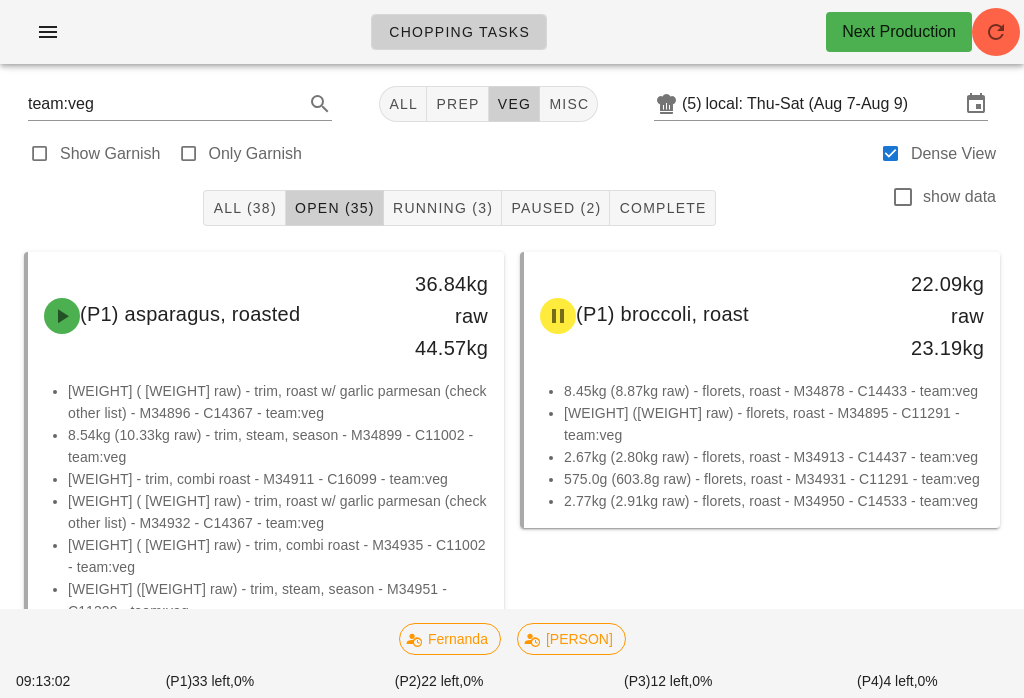 click on "Running (3)" at bounding box center [442, 208] 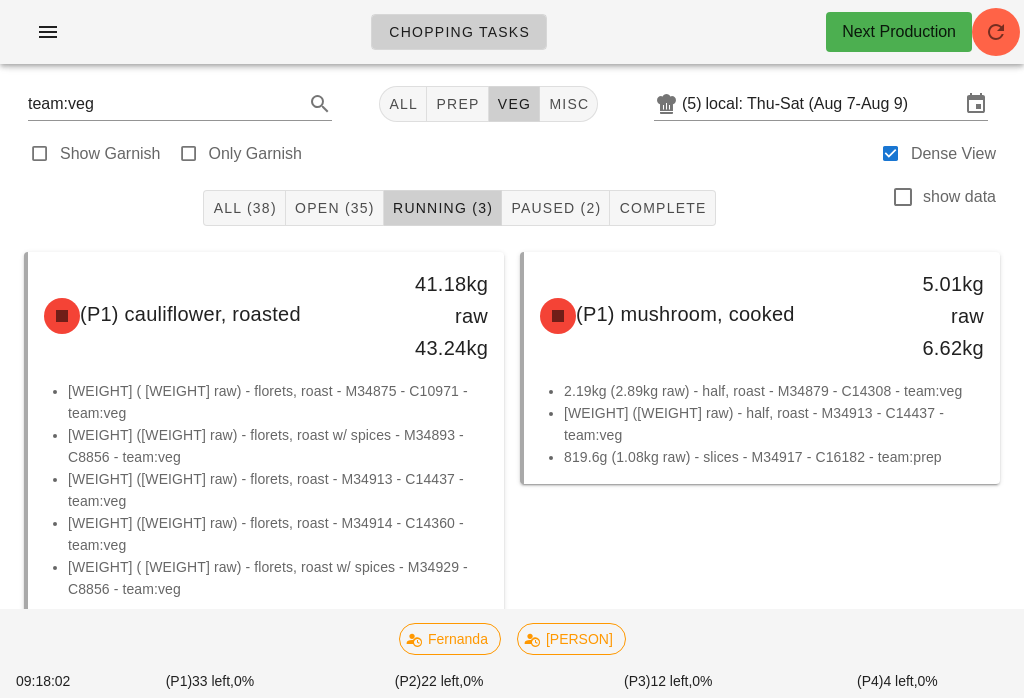 click on "All (38)" at bounding box center [244, 208] 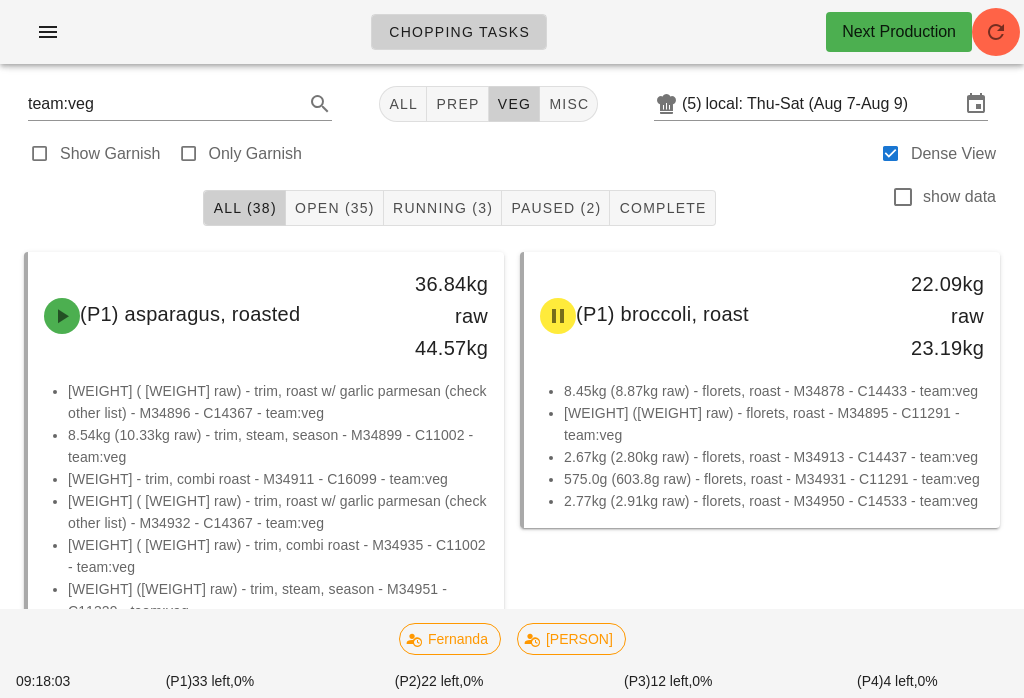 click on "Open (35)" at bounding box center (334, 208) 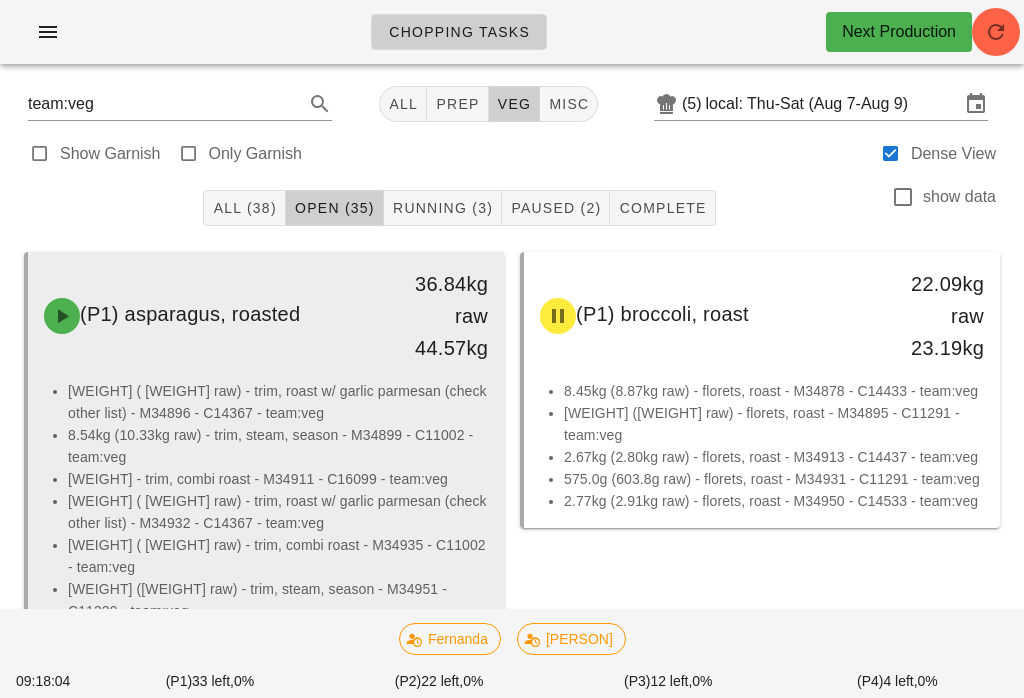 click on "(P1) asparagus, roasted 36.84kg raw 44.57kg" at bounding box center (266, 316) 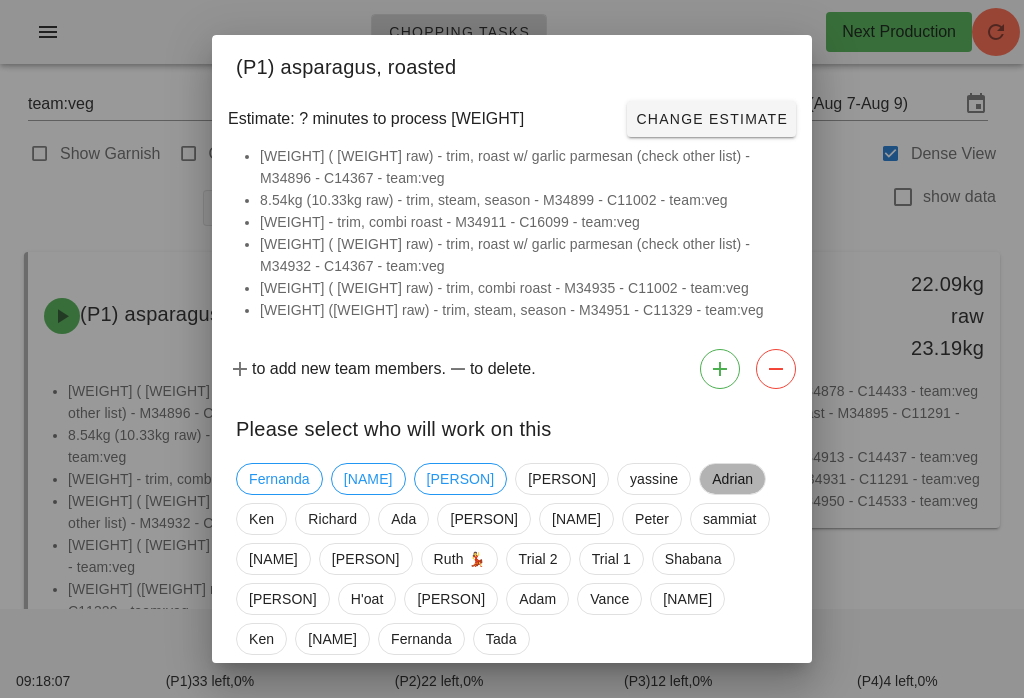 click on "Adrian" at bounding box center [732, 479] 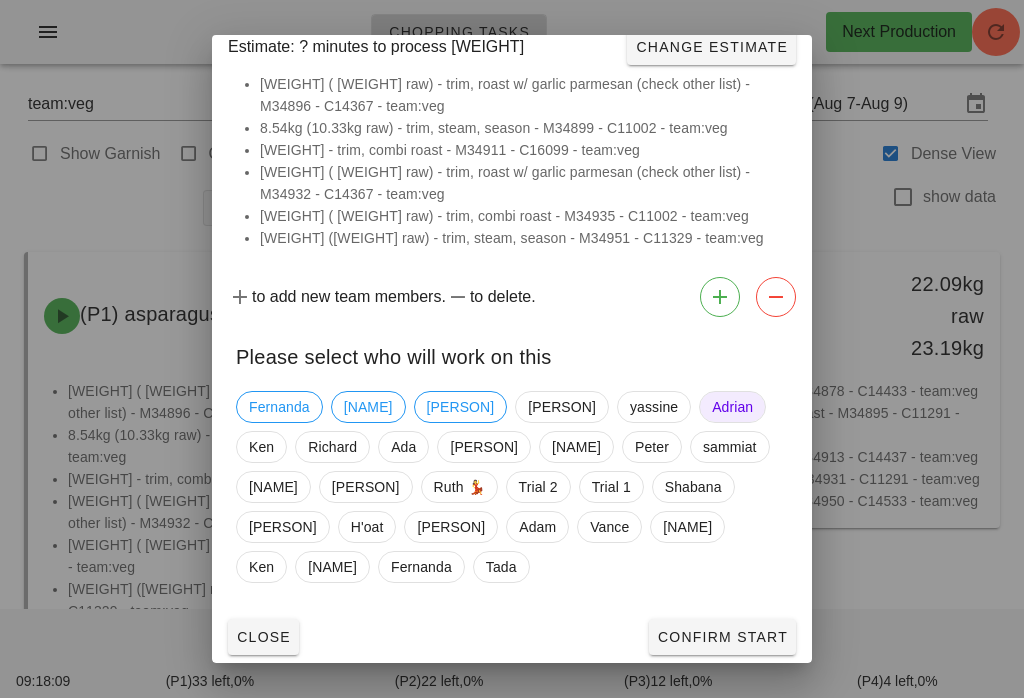 scroll, scrollTop: 72, scrollLeft: 0, axis: vertical 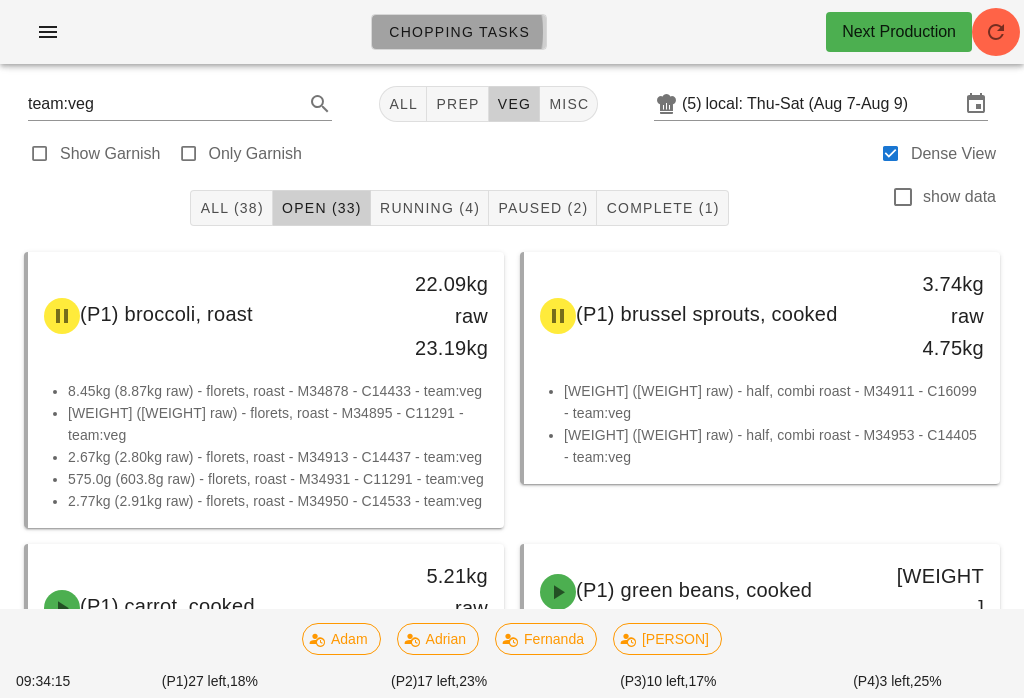 click on "Chopping Tasks" at bounding box center (459, 32) 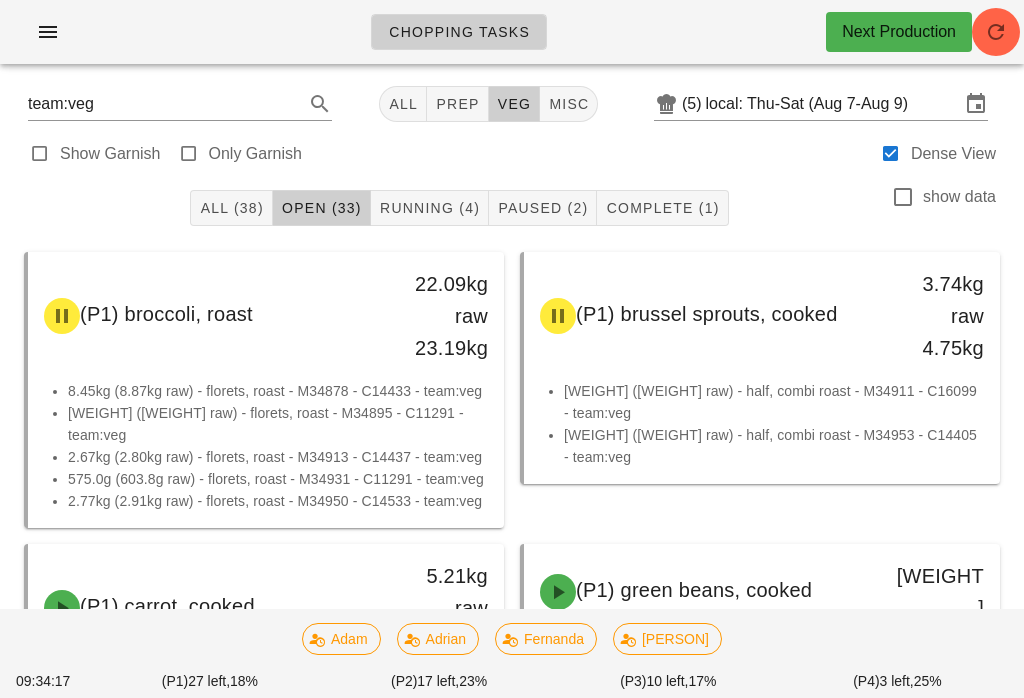 click on "prep" at bounding box center (457, 104) 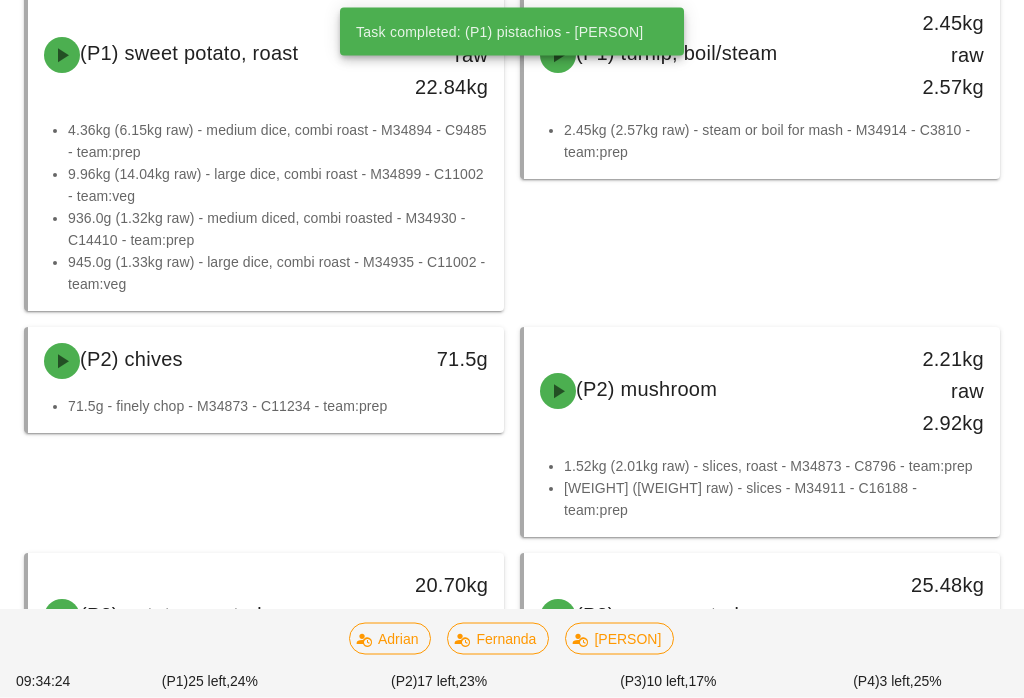 scroll, scrollTop: 1706, scrollLeft: 0, axis: vertical 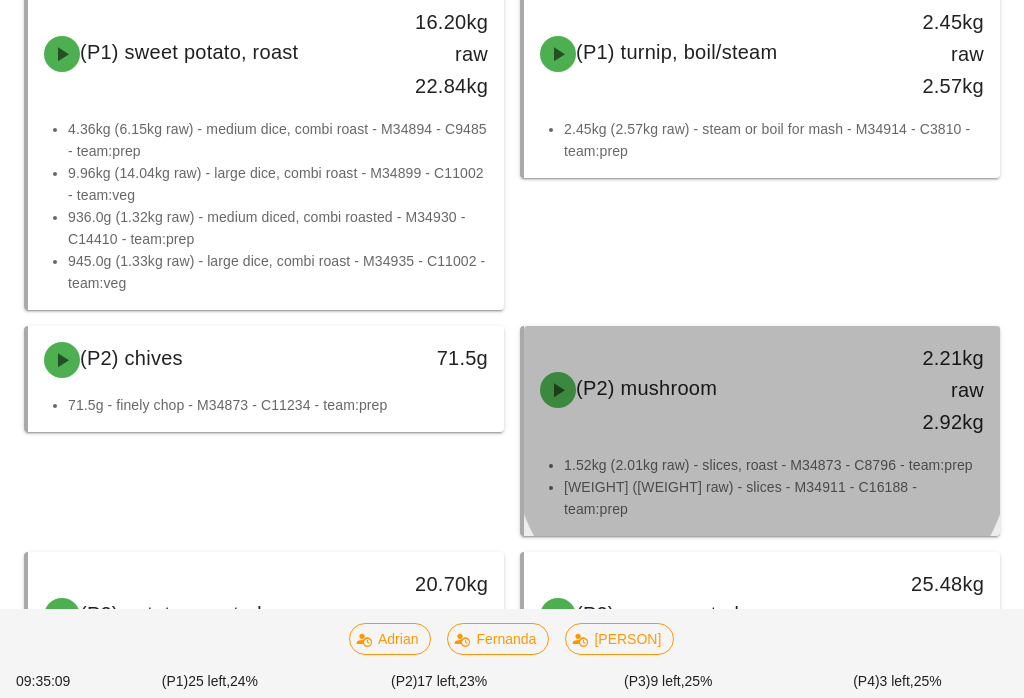 click on "(P2) mushroom" at bounding box center (646, 388) 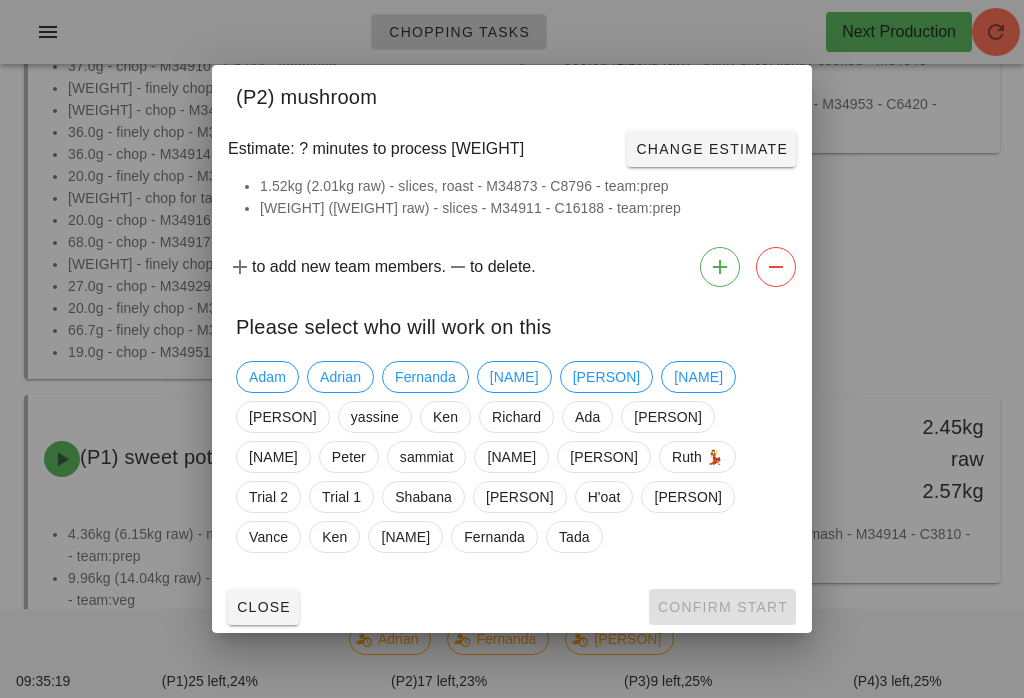 click on "Close" at bounding box center [263, 607] 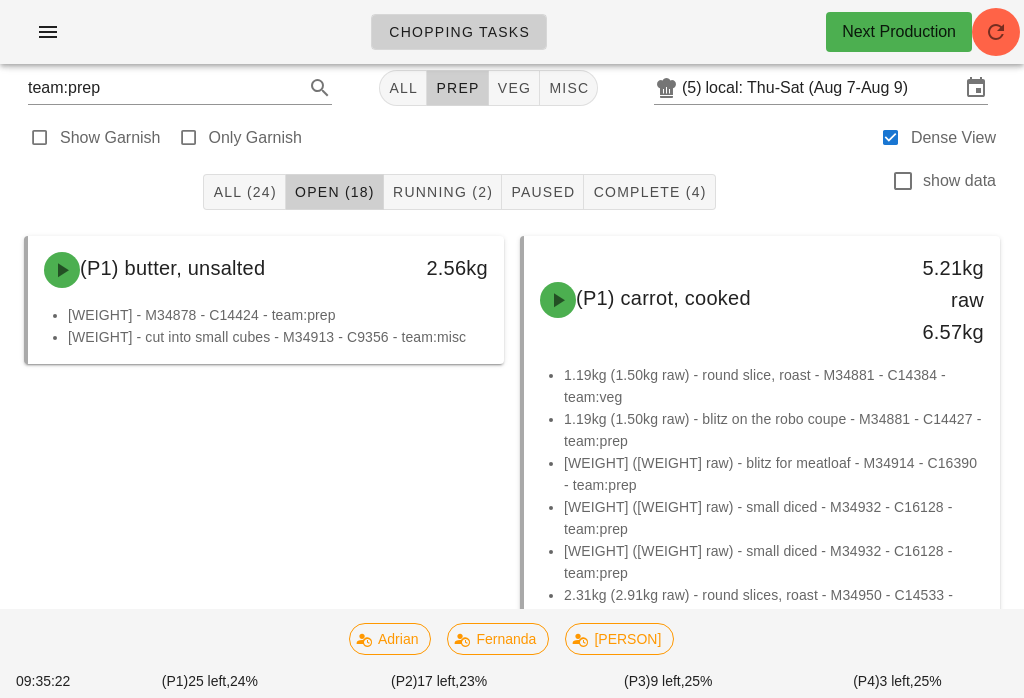 scroll, scrollTop: 0, scrollLeft: 0, axis: both 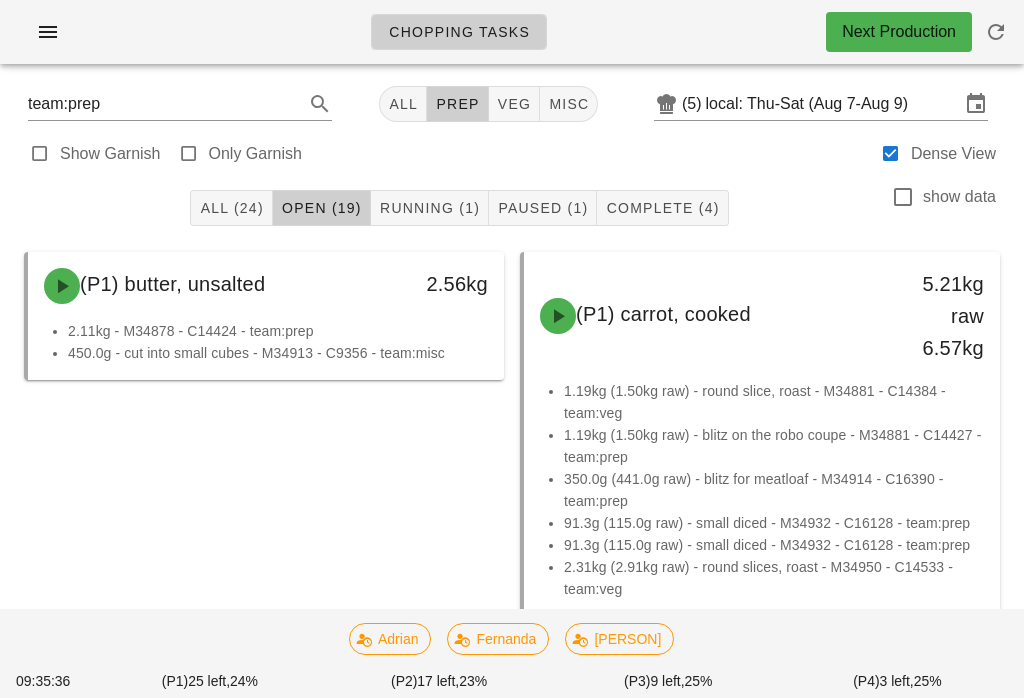 click on "Running (1)" at bounding box center (429, 208) 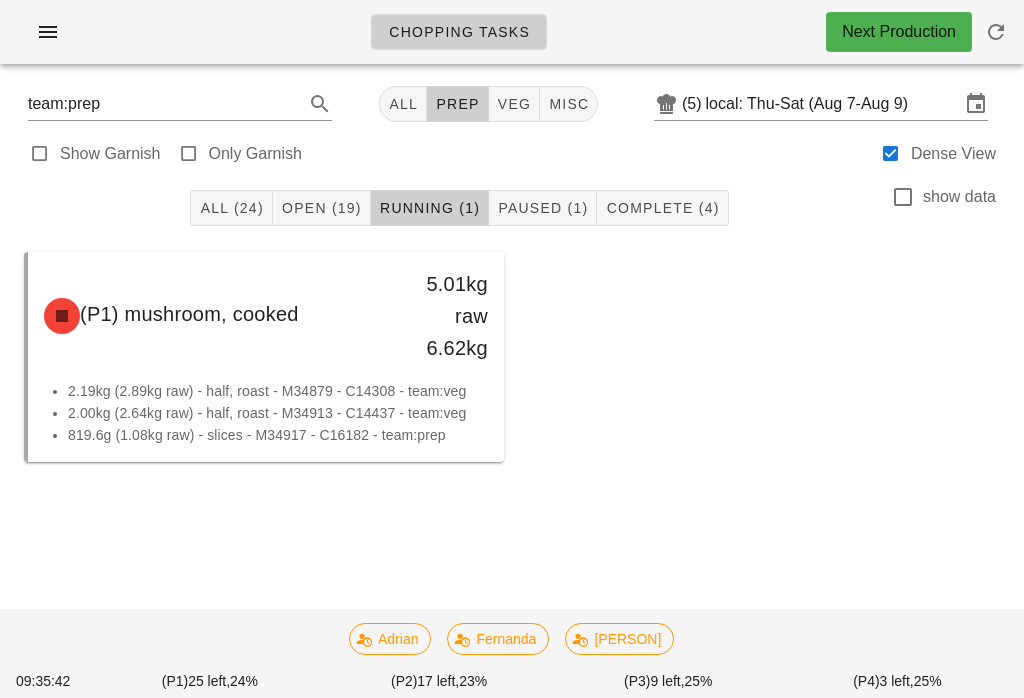 click on "veg" at bounding box center [515, 104] 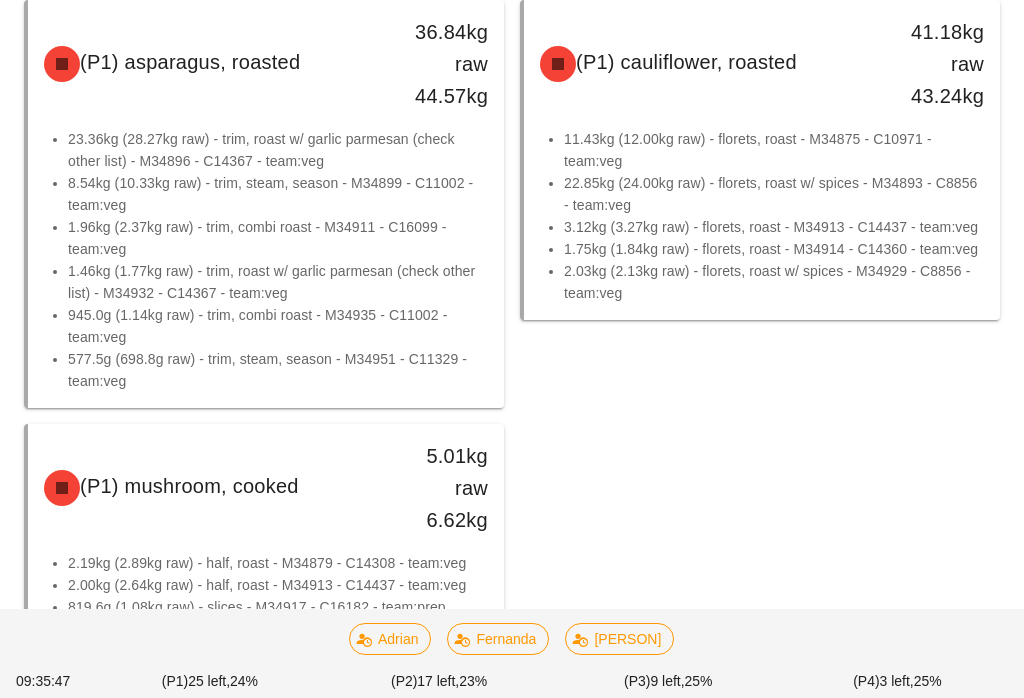 scroll, scrollTop: 301, scrollLeft: 0, axis: vertical 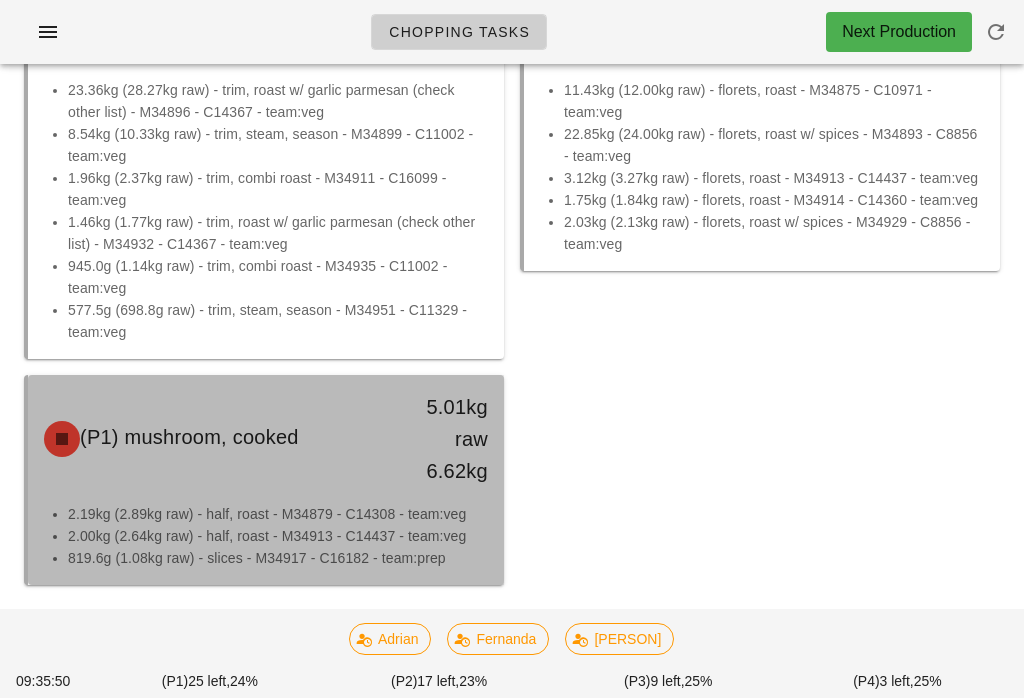 click on "(P1) mushroom, cooked" at bounding box center (207, 439) 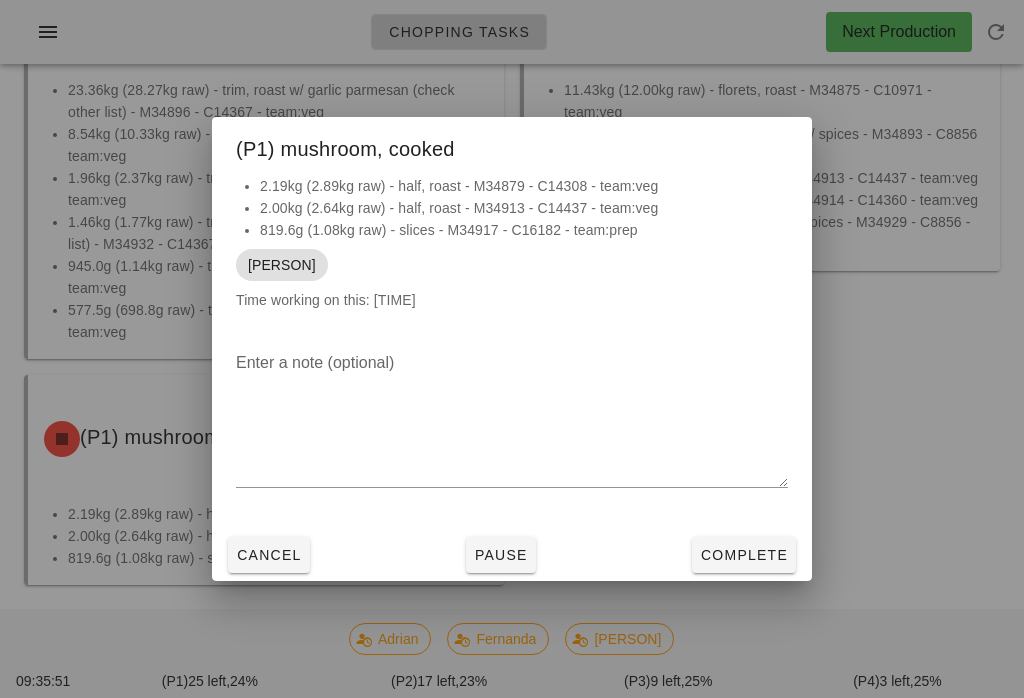 click on "Complete" at bounding box center (744, 555) 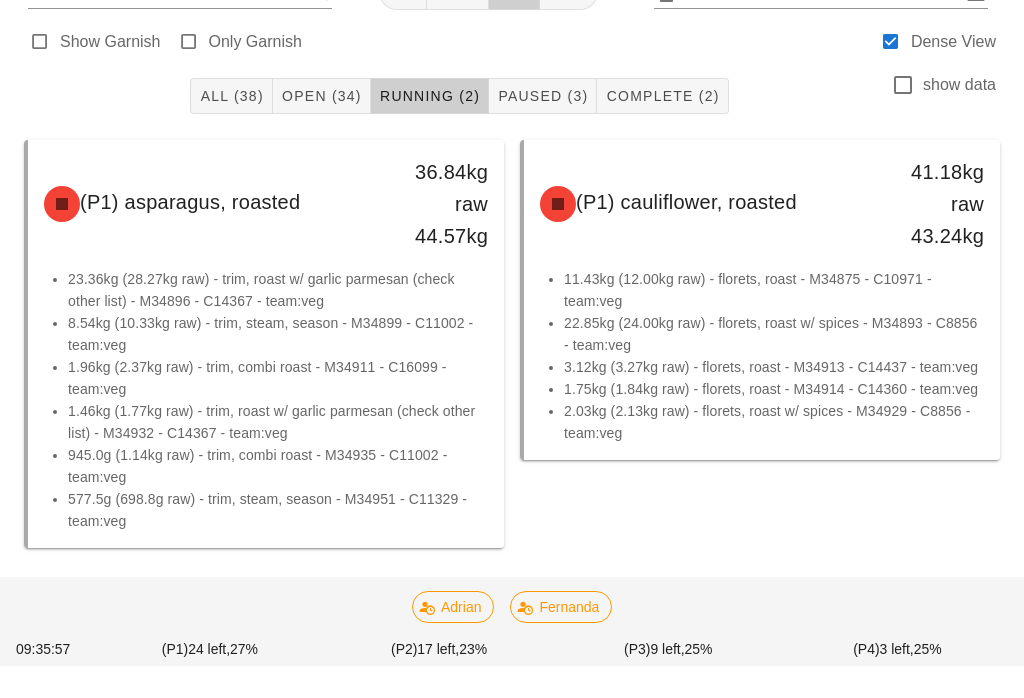 scroll, scrollTop: 106, scrollLeft: 0, axis: vertical 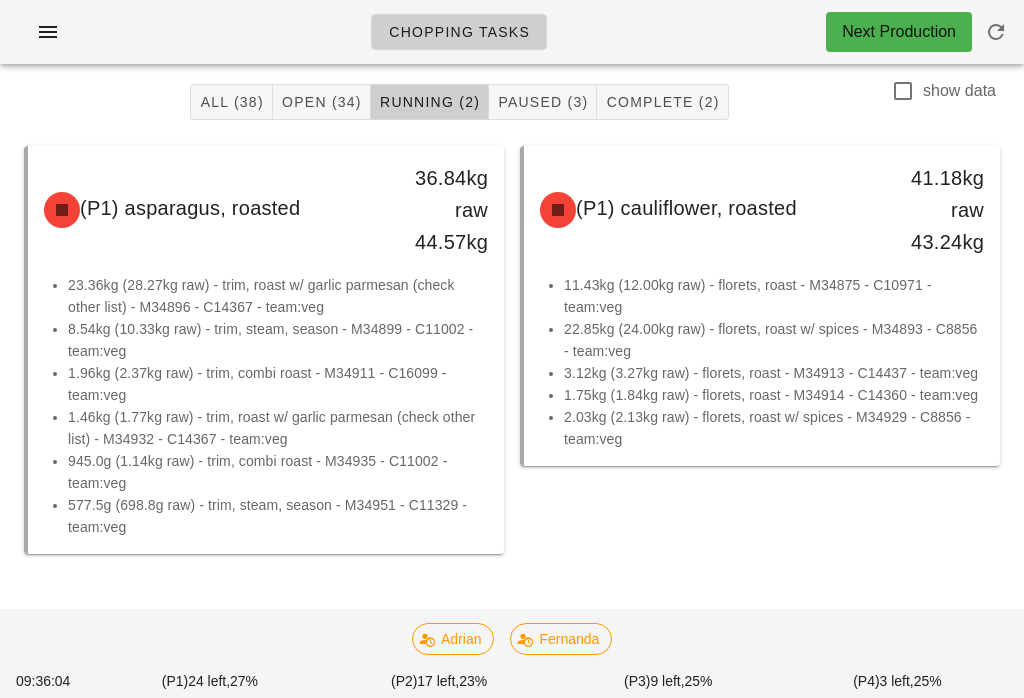 click on "Open (34)" at bounding box center (321, 102) 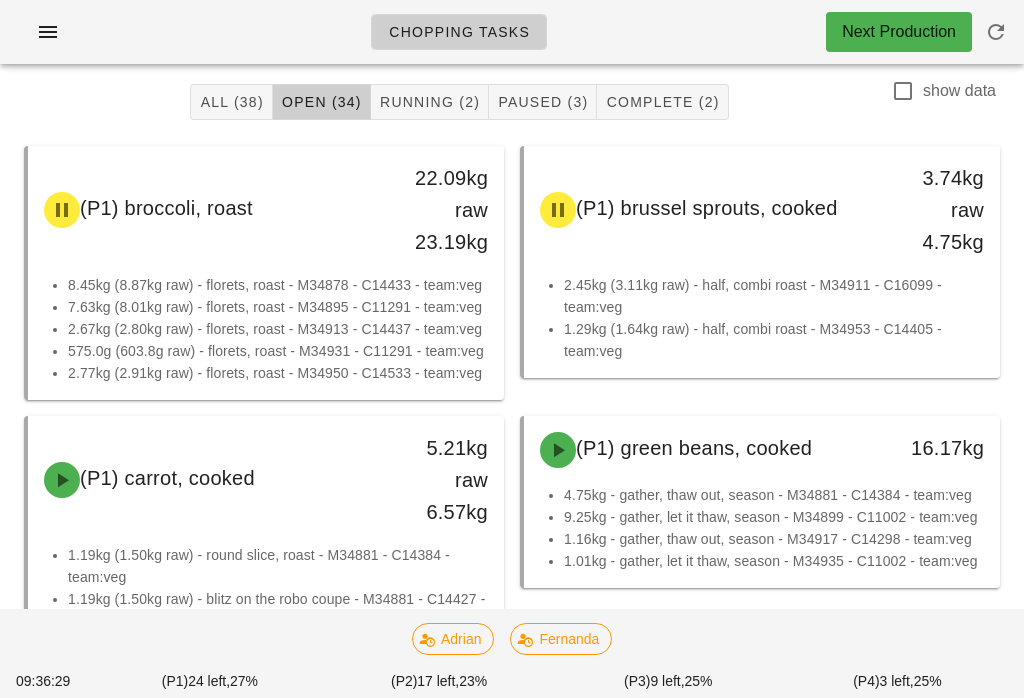 click on "Running (2)" at bounding box center (429, 102) 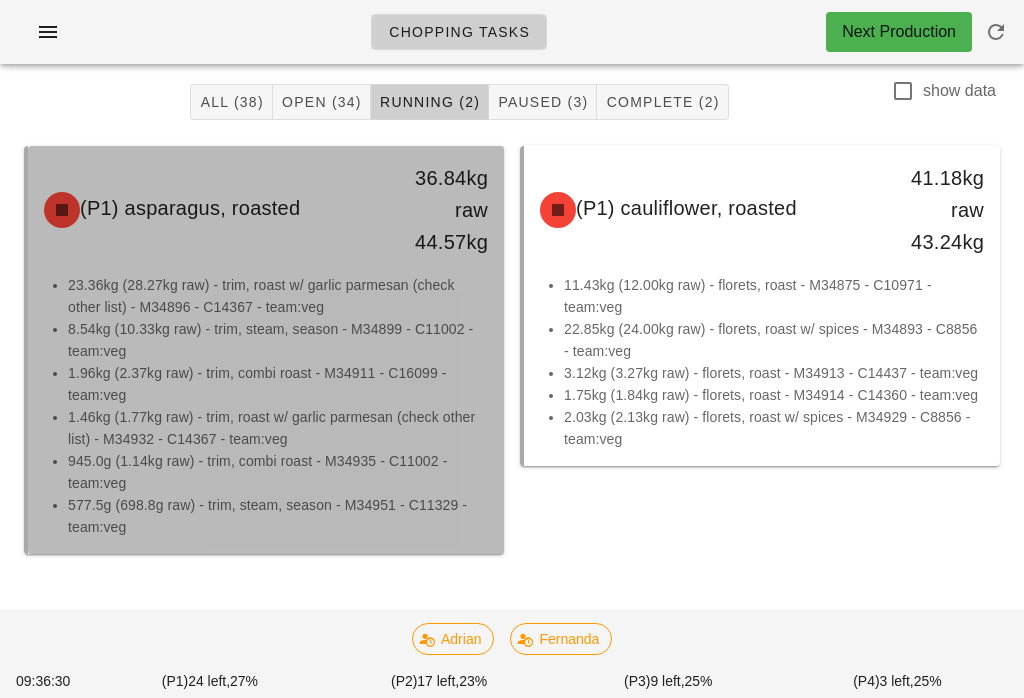 click on "(P1) asparagus, roasted 36.84kg raw 44.57kg" at bounding box center (266, 210) 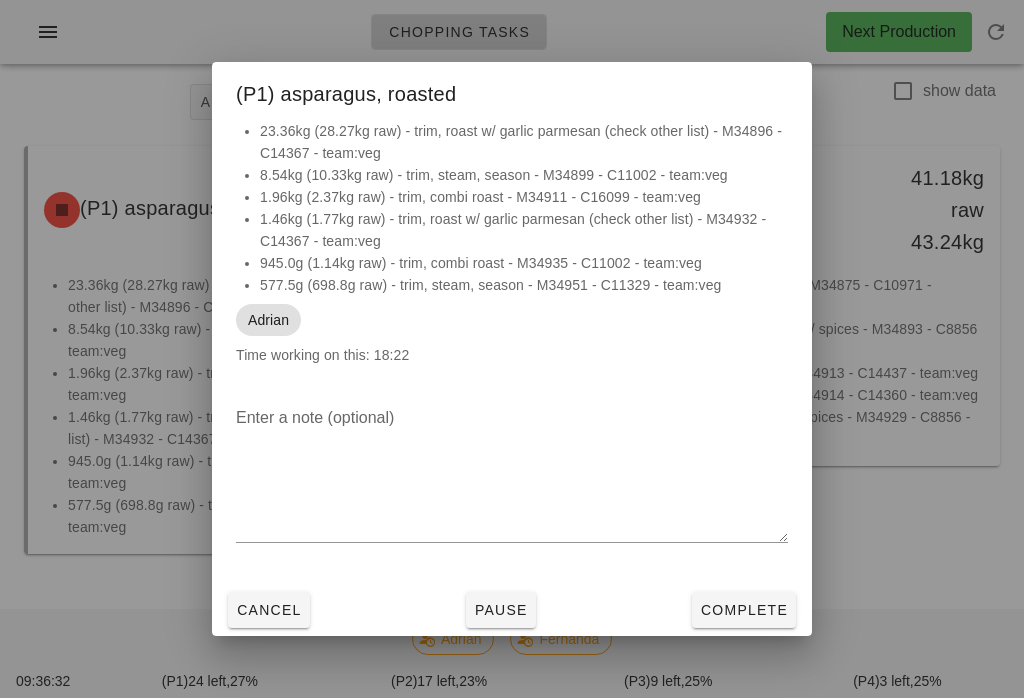 click on "Pause" at bounding box center [501, 610] 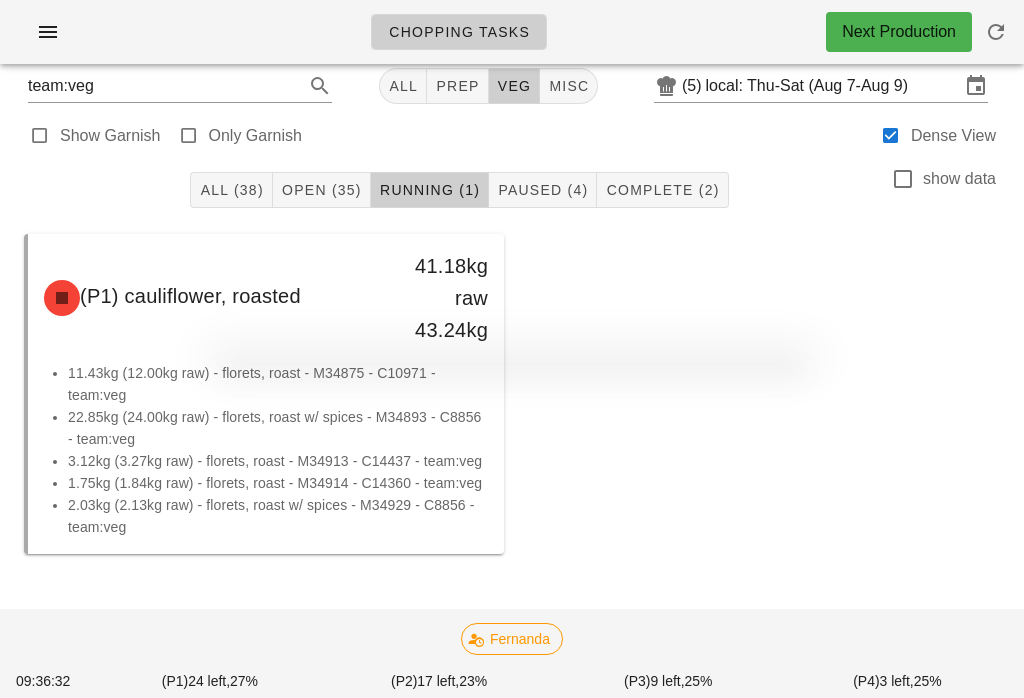 scroll, scrollTop: 31, scrollLeft: 0, axis: vertical 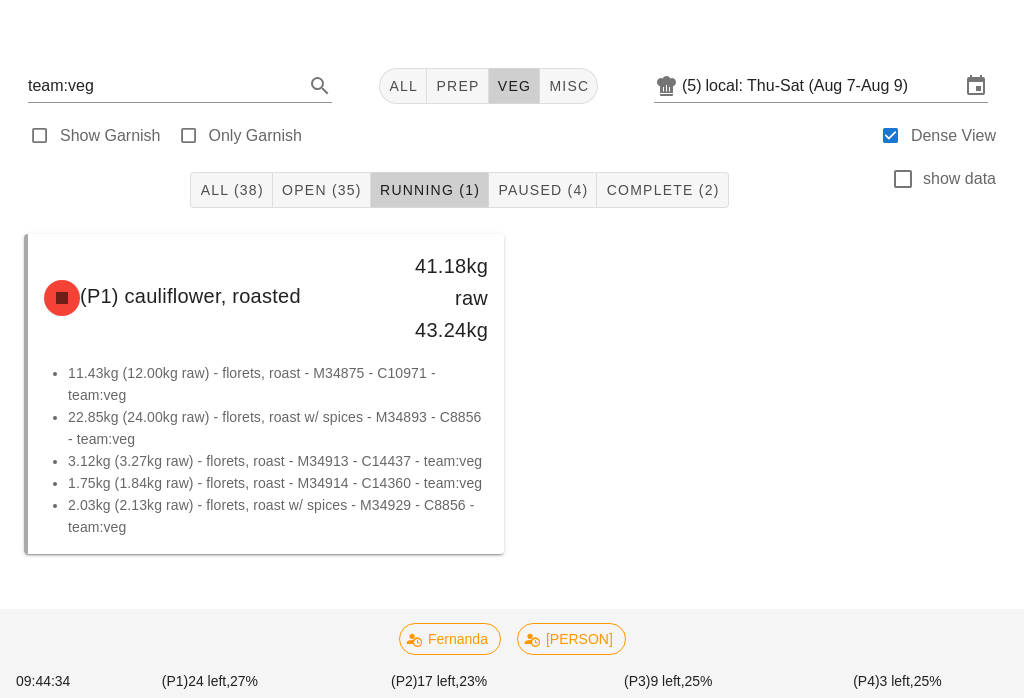 click on "prep" at bounding box center [457, 86] 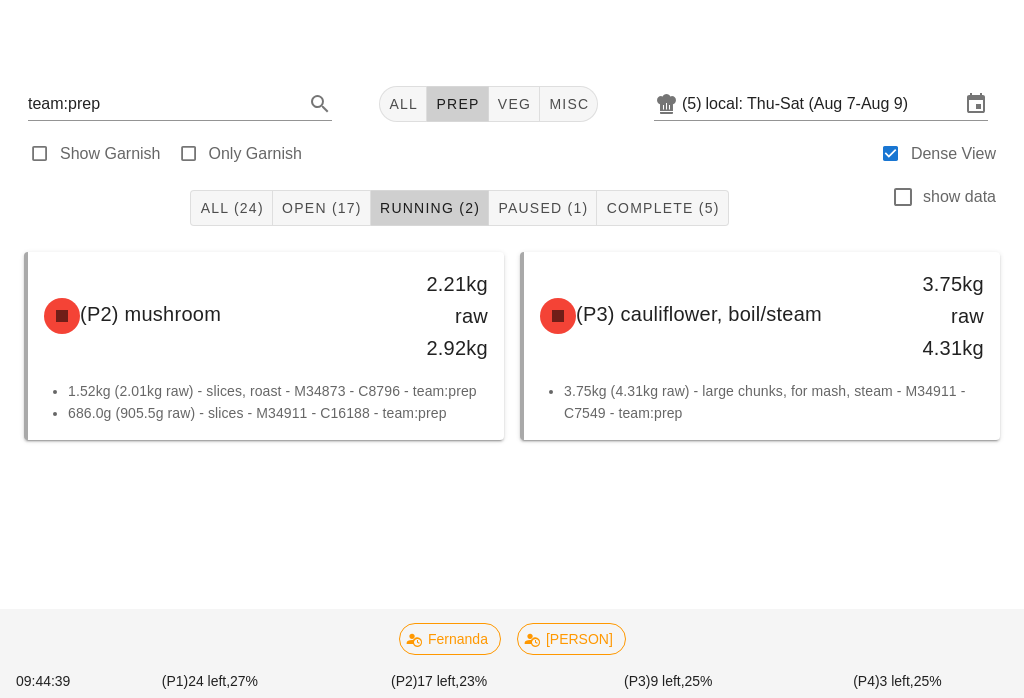 click on "veg" at bounding box center (515, 104) 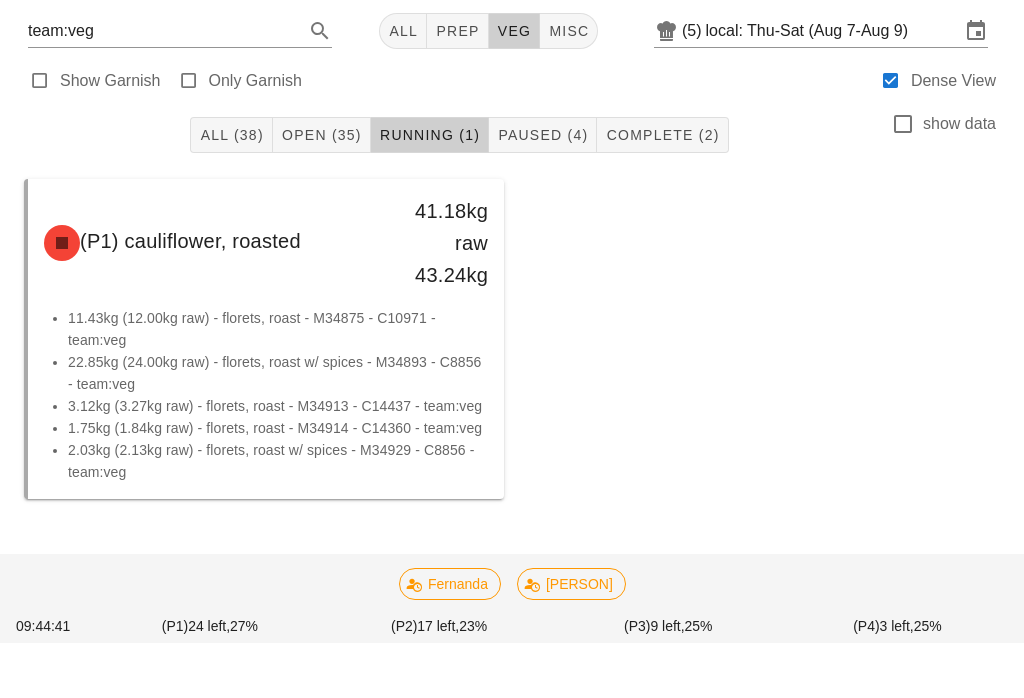 scroll, scrollTop: 0, scrollLeft: 0, axis: both 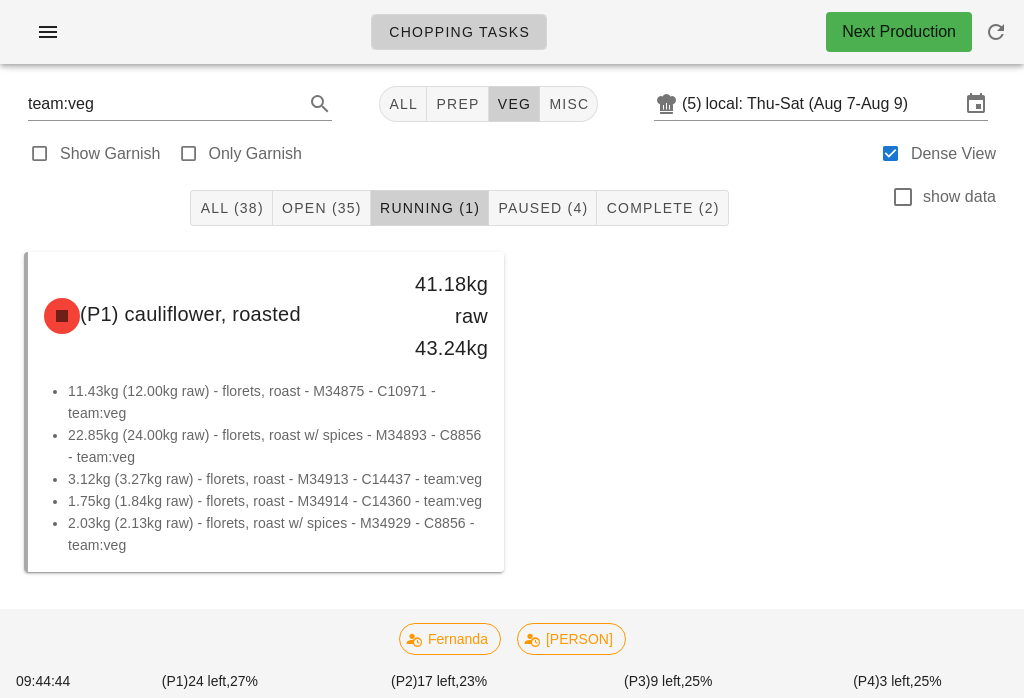 click on "All (38)" at bounding box center (231, 208) 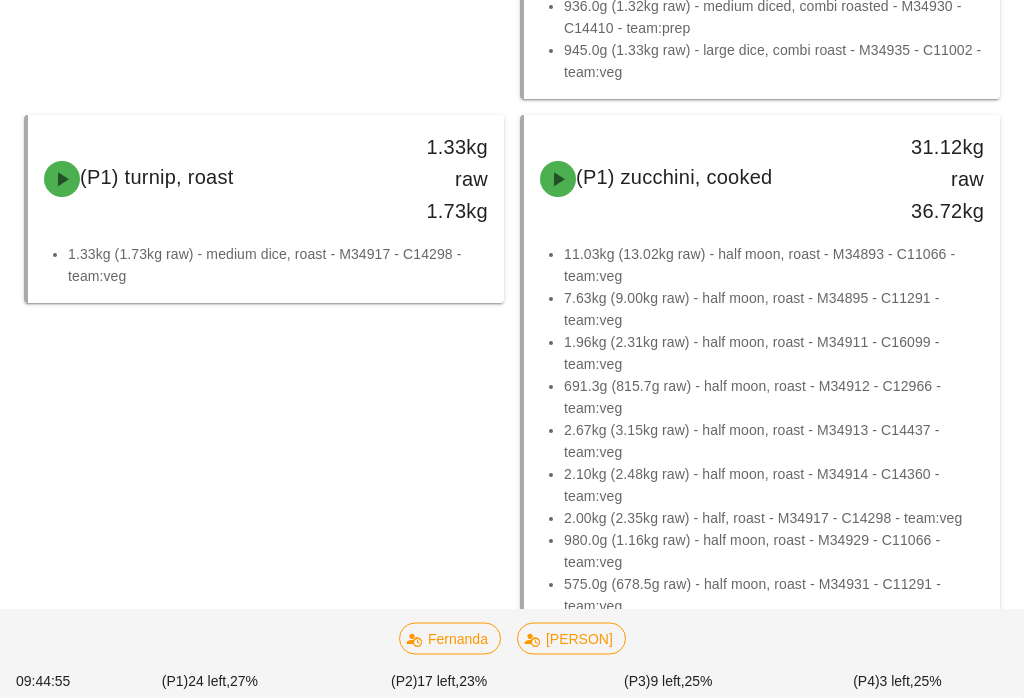 scroll, scrollTop: 4083, scrollLeft: 0, axis: vertical 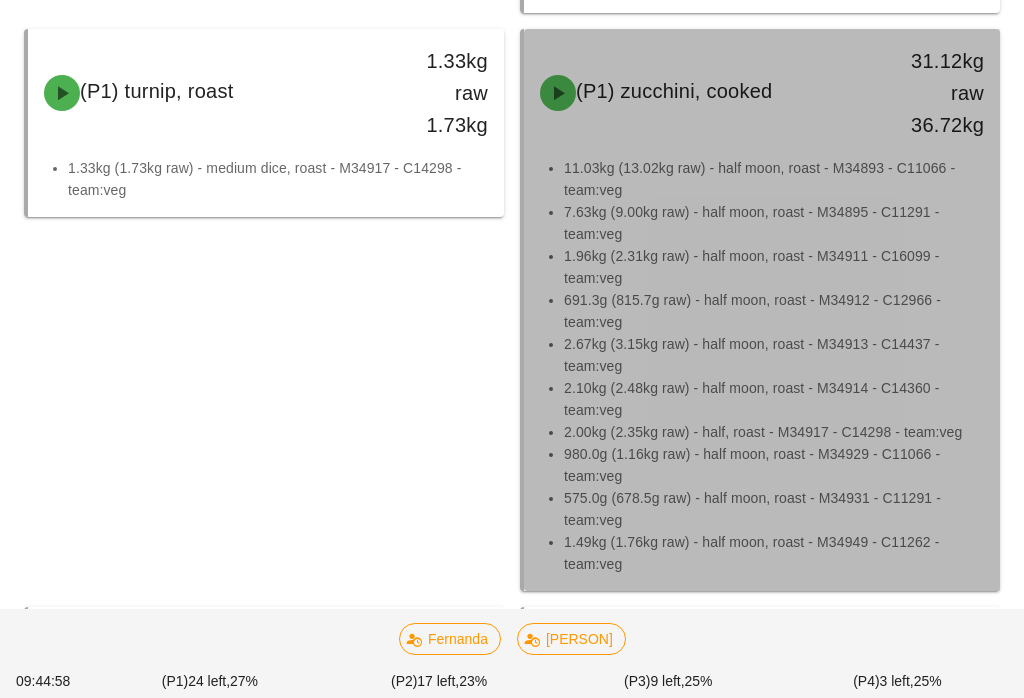 click on "(P1) zucchini, cooked 31.12kg raw 36.72kg" at bounding box center (762, 93) 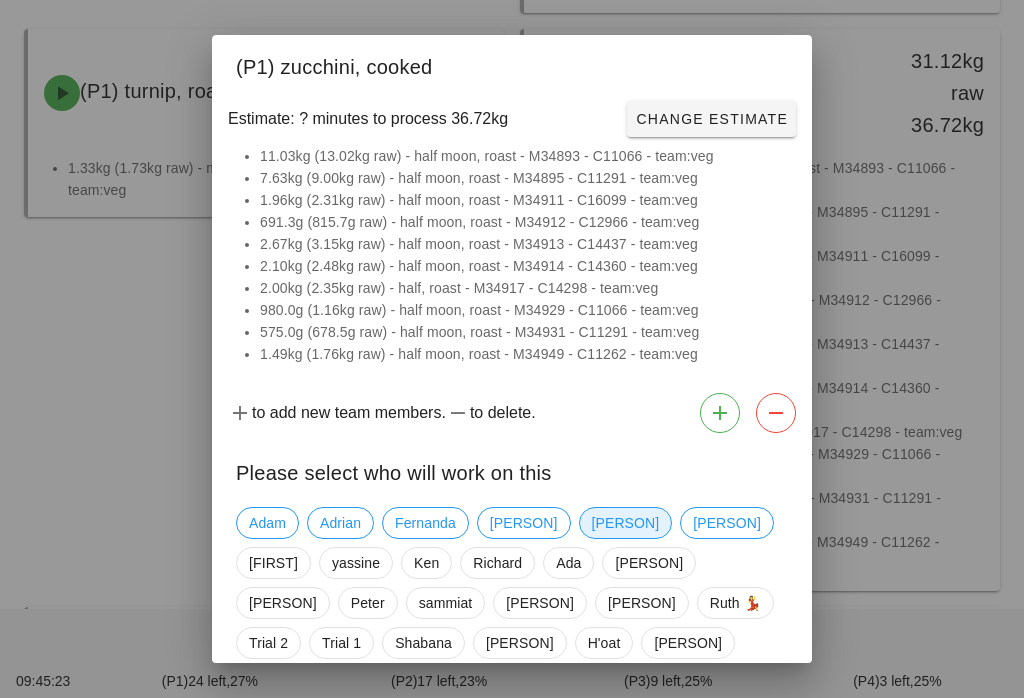 click on "[PERSON]" at bounding box center [626, 523] 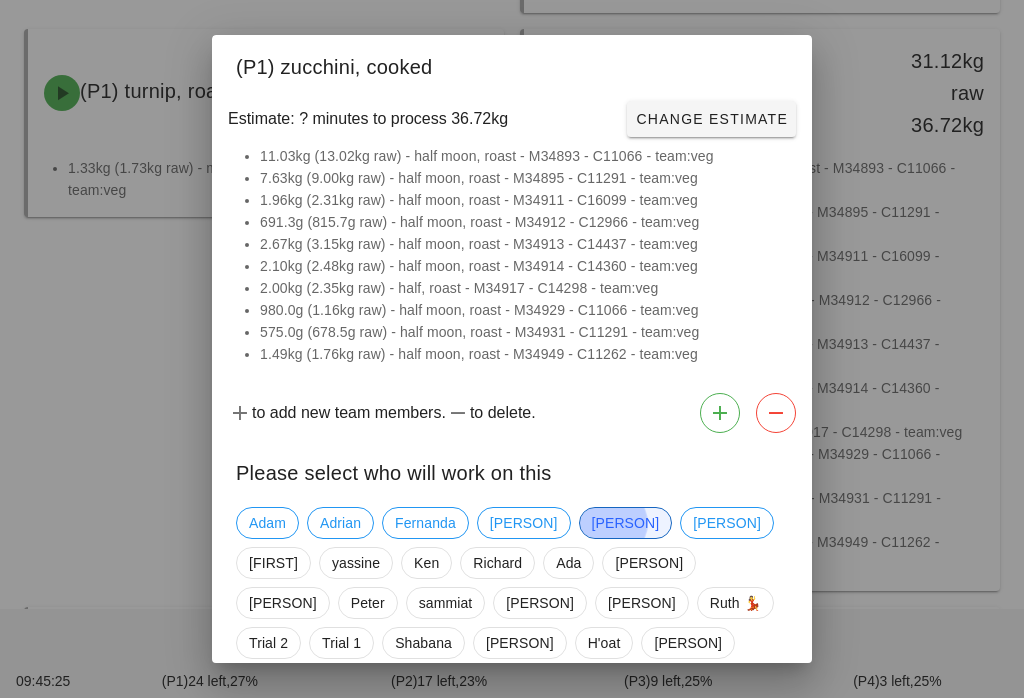 click on "[PERSON]" at bounding box center [626, 523] 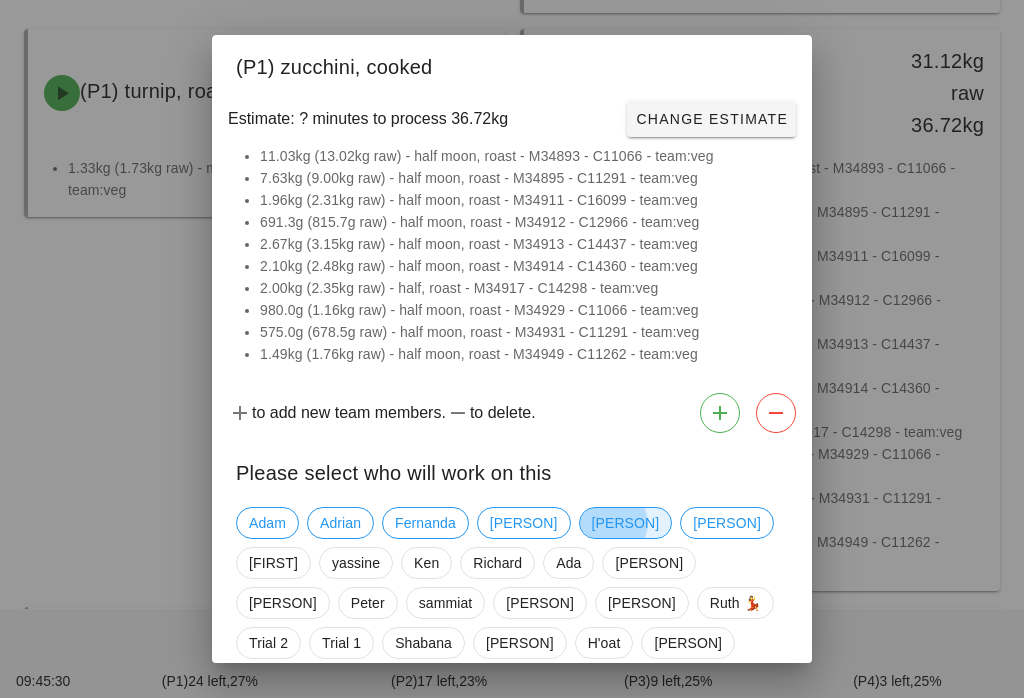 click on "[PERSON]" at bounding box center [626, 523] 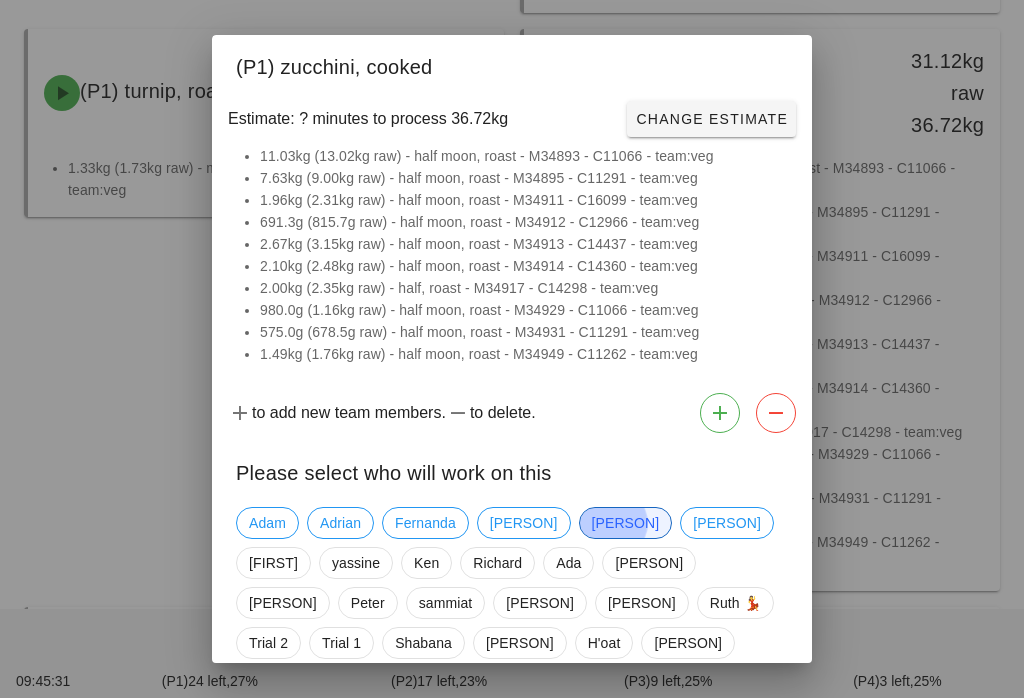 click on "[PERSON]" at bounding box center [626, 523] 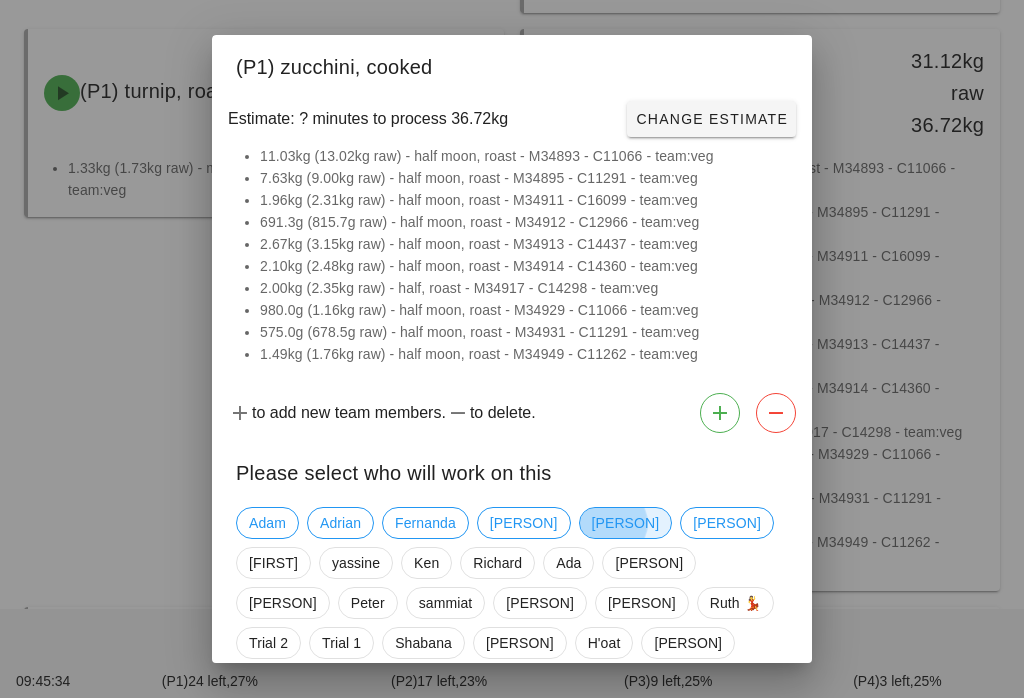 click on "[PERSON]" at bounding box center (626, 523) 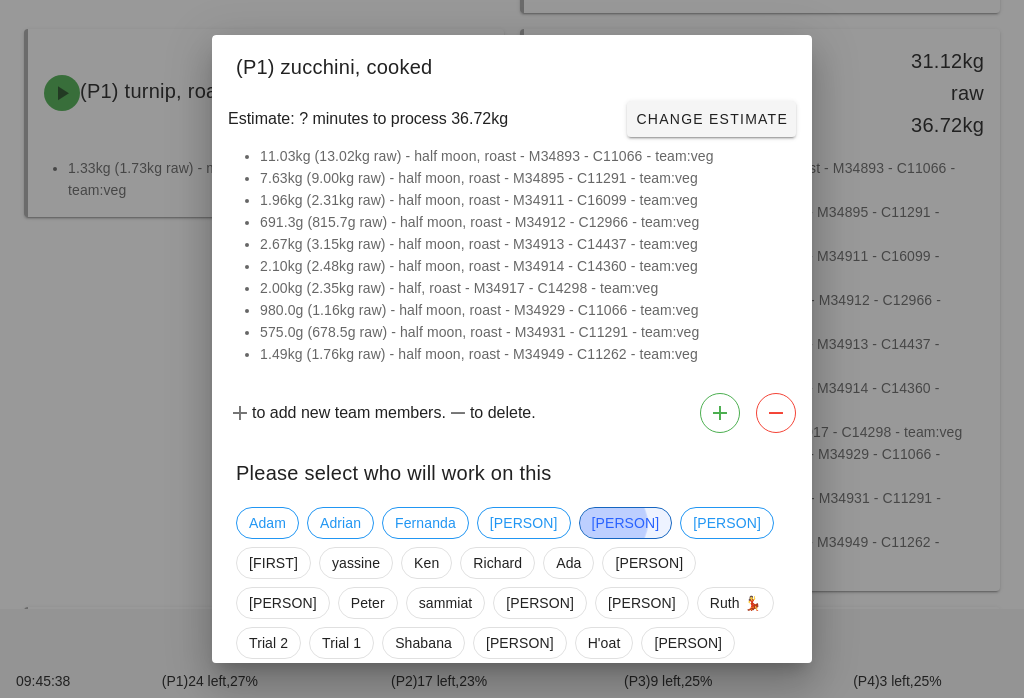 click on "[PERSON]" at bounding box center [626, 523] 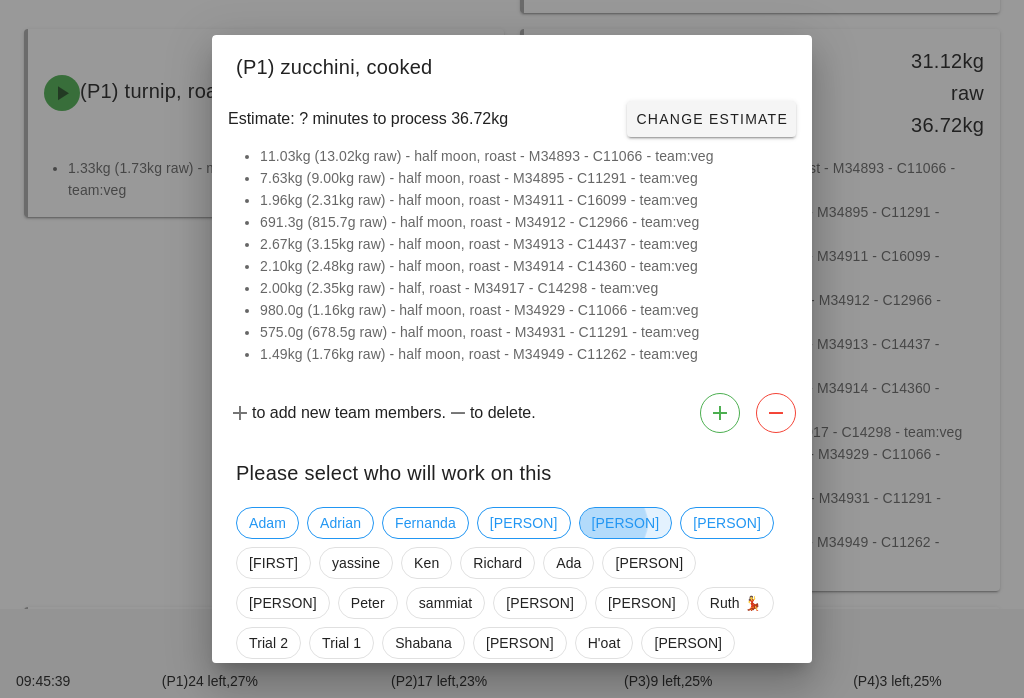 click on "[PERSON]" at bounding box center (626, 523) 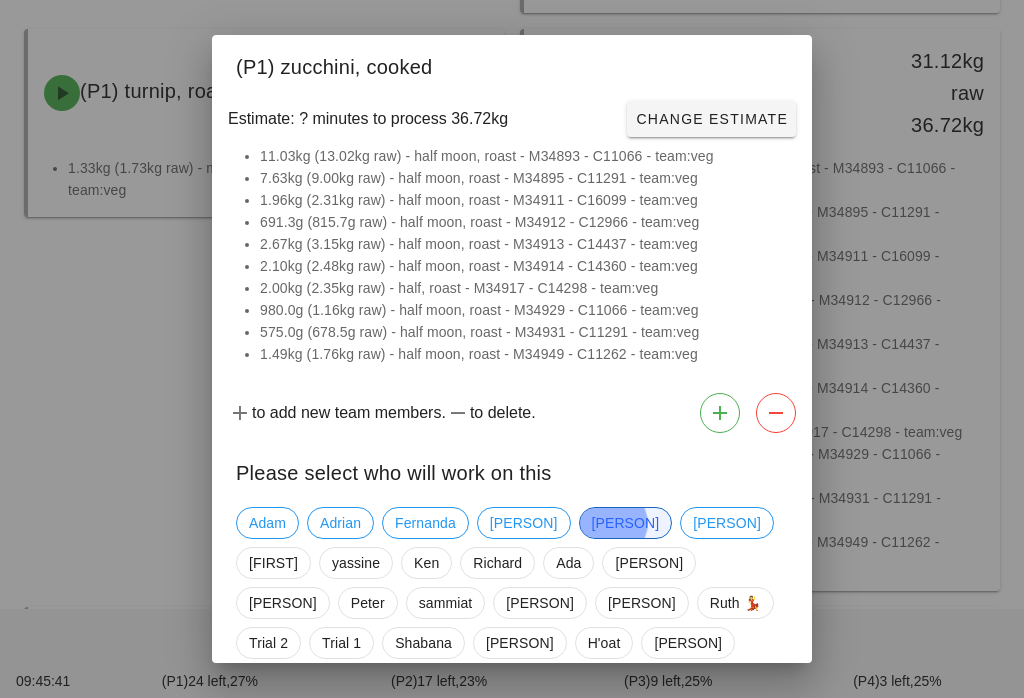 click on "[PERSON]" at bounding box center (626, 523) 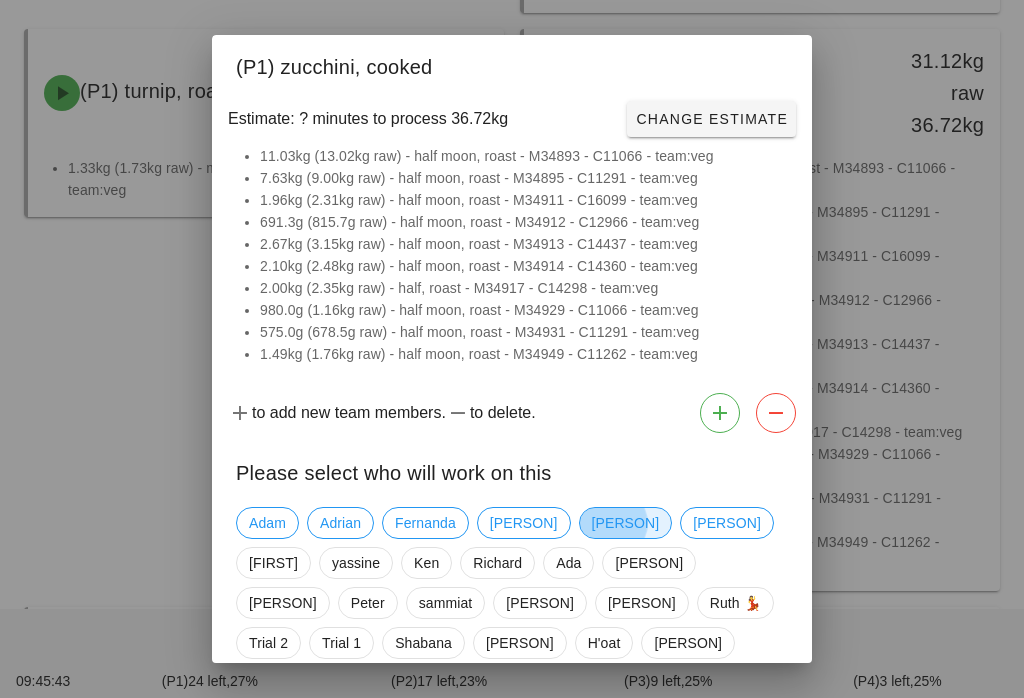 click on "[PERSON]" at bounding box center (626, 523) 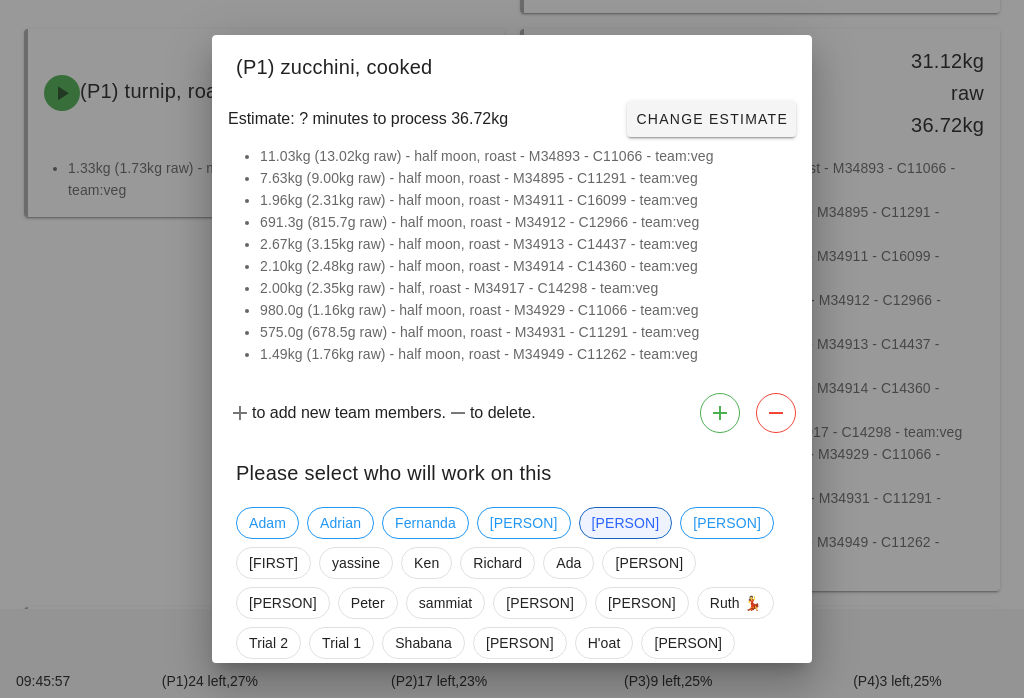 click on "[PERSON]" at bounding box center [626, 523] 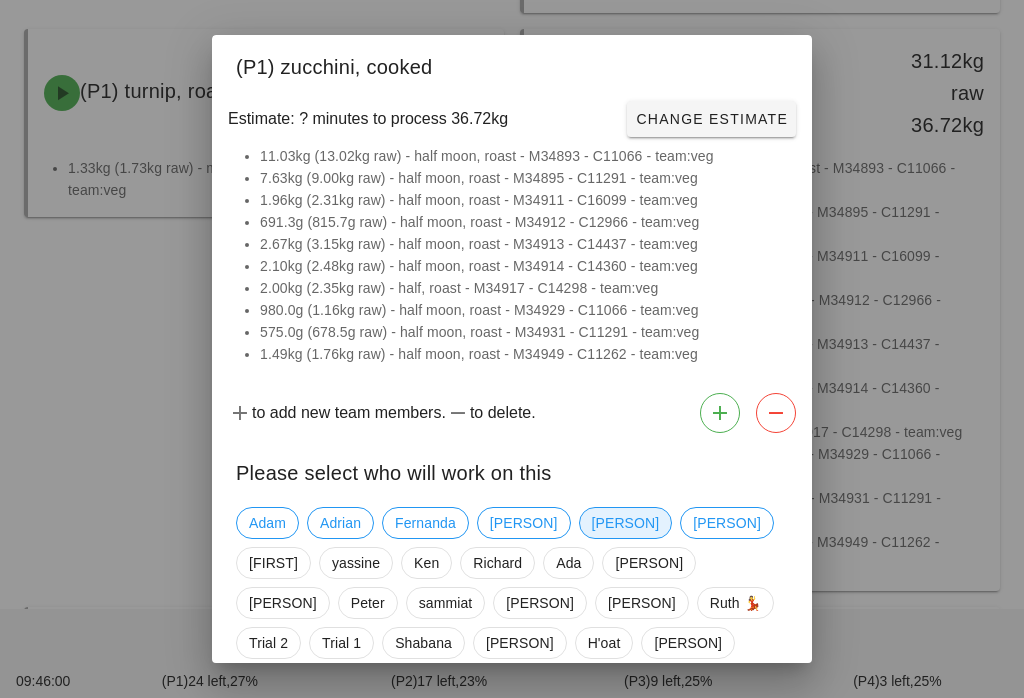 click on "[PERSON]" at bounding box center [626, 523] 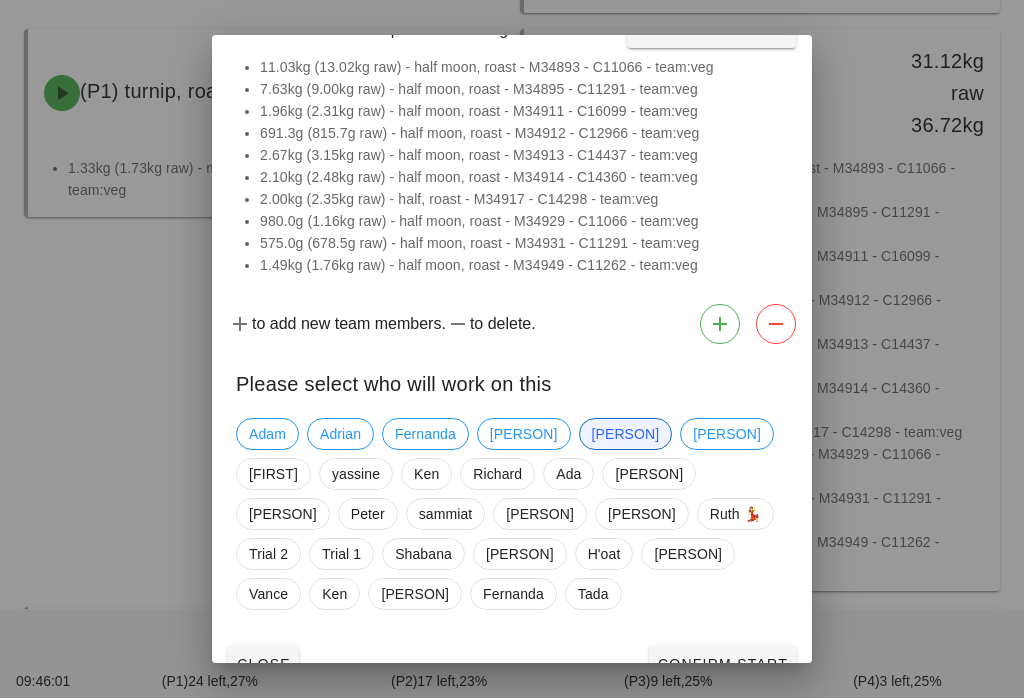 scroll, scrollTop: 88, scrollLeft: 0, axis: vertical 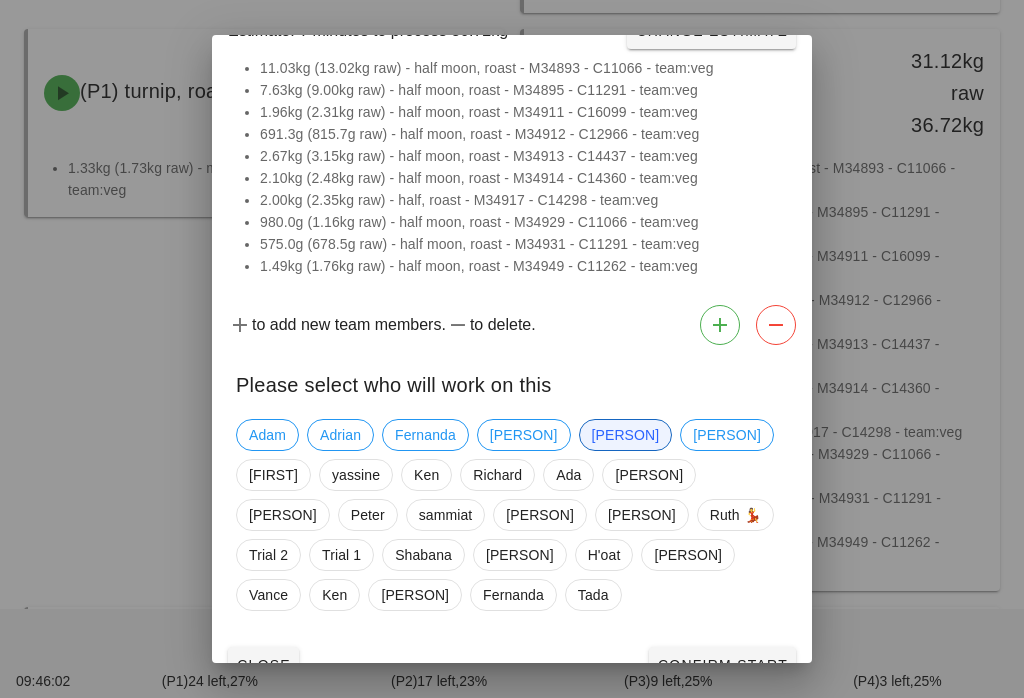 click on "Confirm Start" at bounding box center (722, 665) 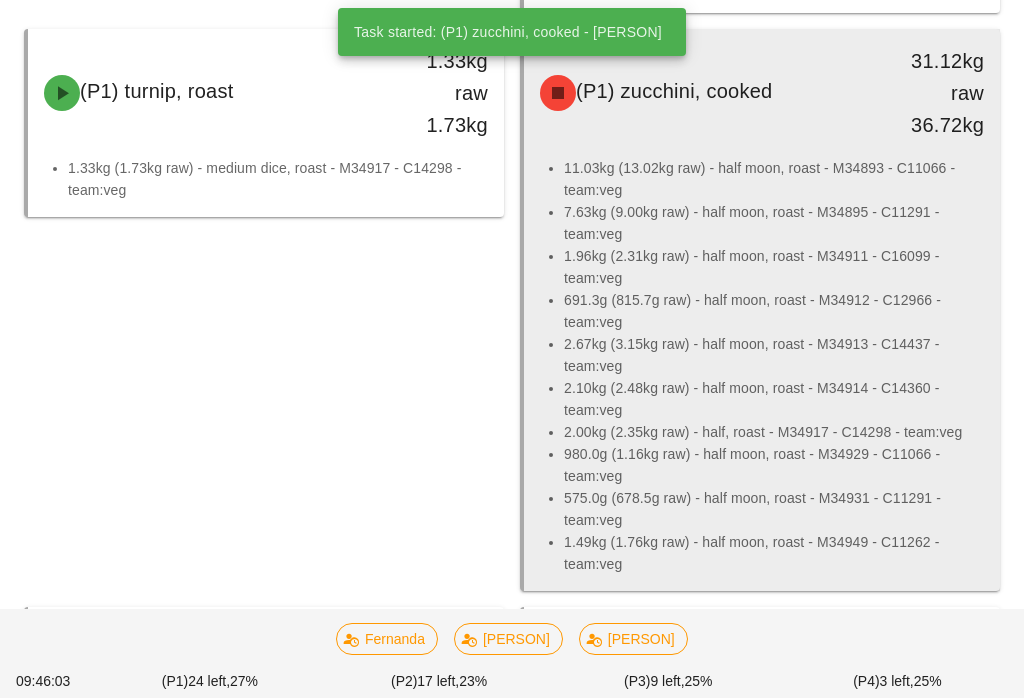 scroll, scrollTop: 0, scrollLeft: 0, axis: both 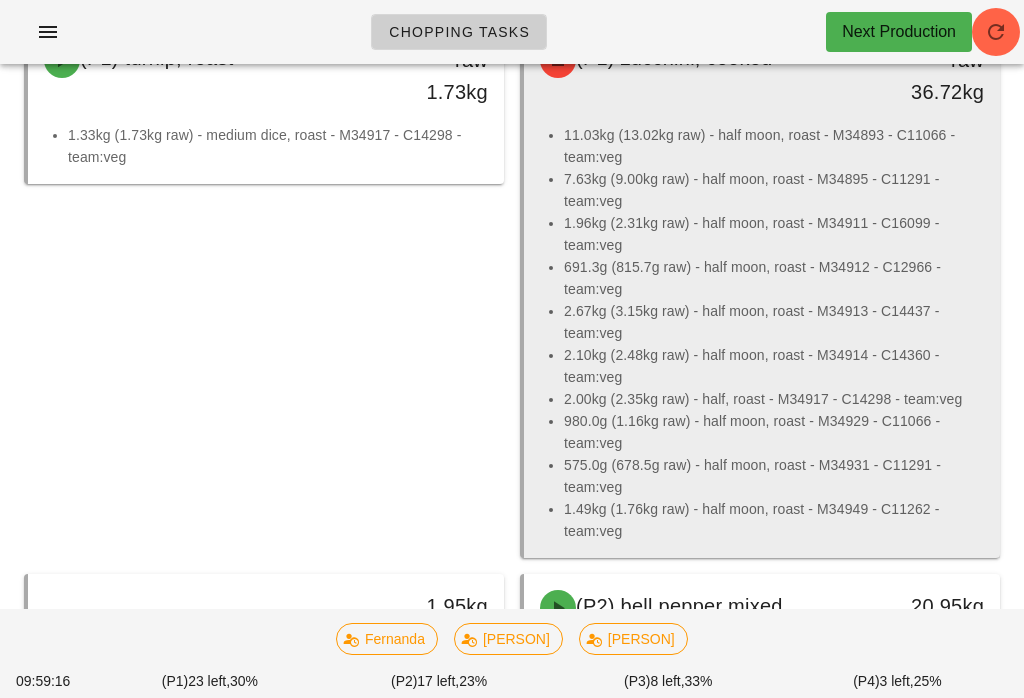 click on "2.67kg (3.15kg raw) - half moon, roast - M34913 - C14437 - team:veg" at bounding box center [774, 322] 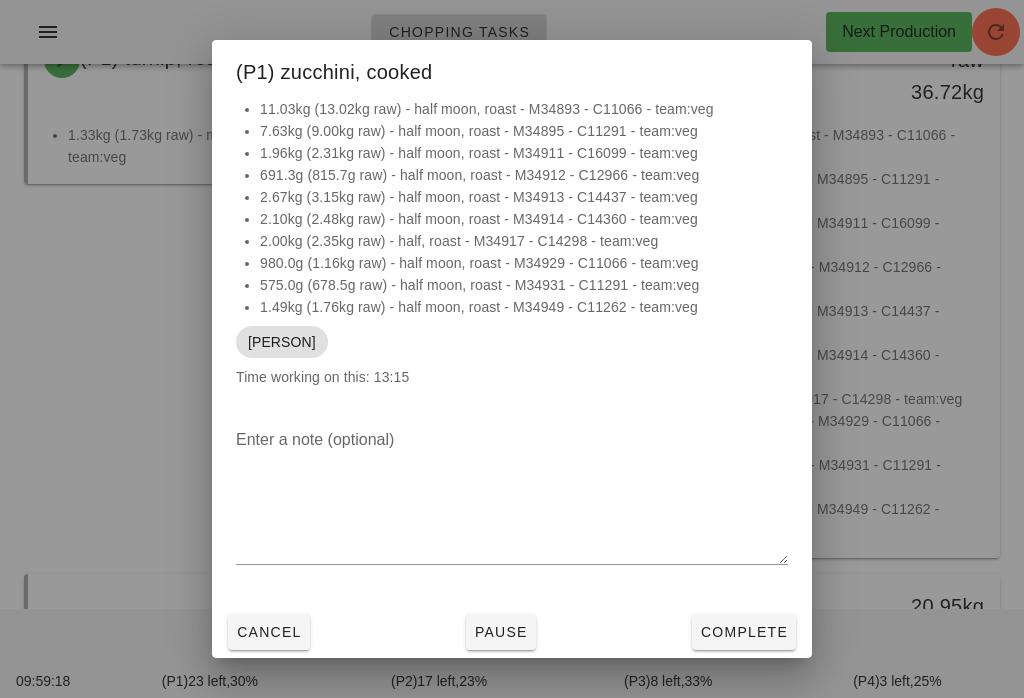 click on "Pause" at bounding box center (501, 632) 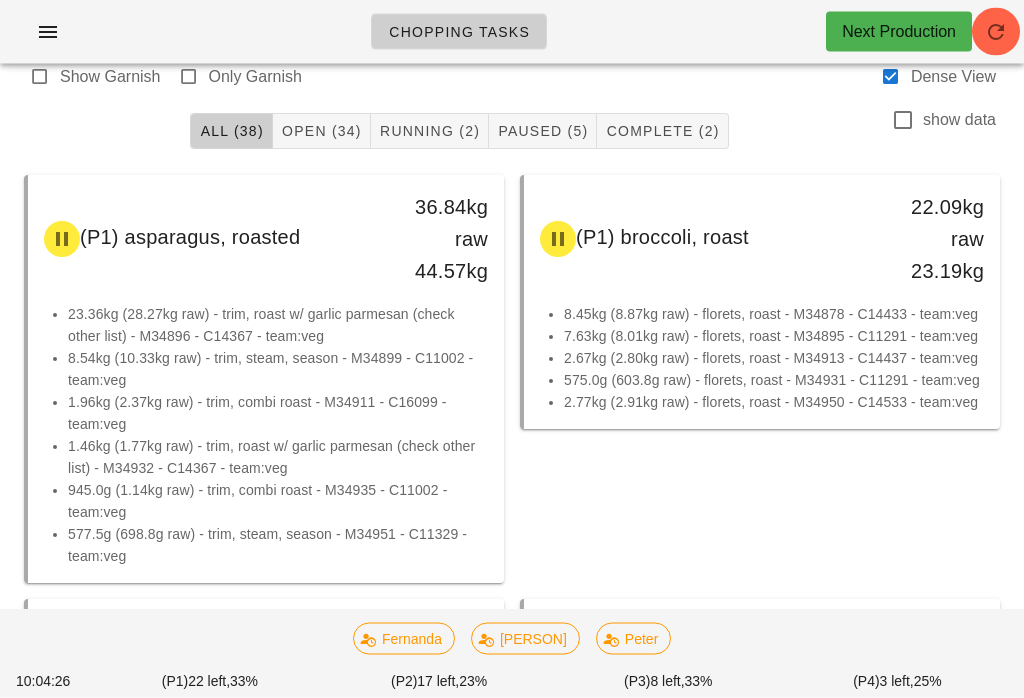 scroll, scrollTop: 0, scrollLeft: 0, axis: both 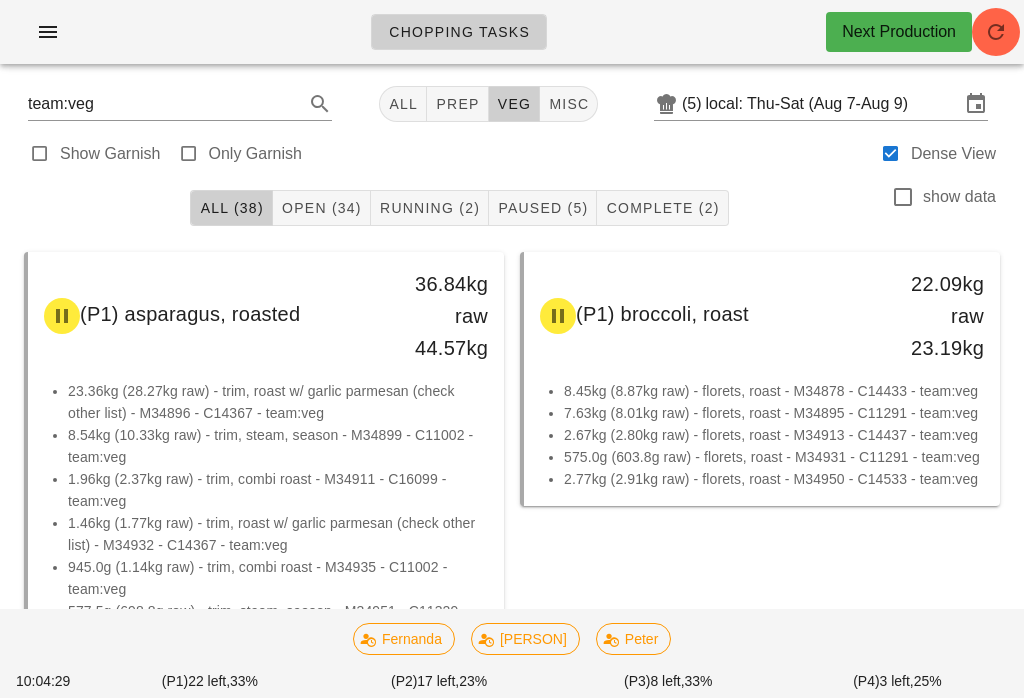 click on "Paused (5)" at bounding box center (542, 208) 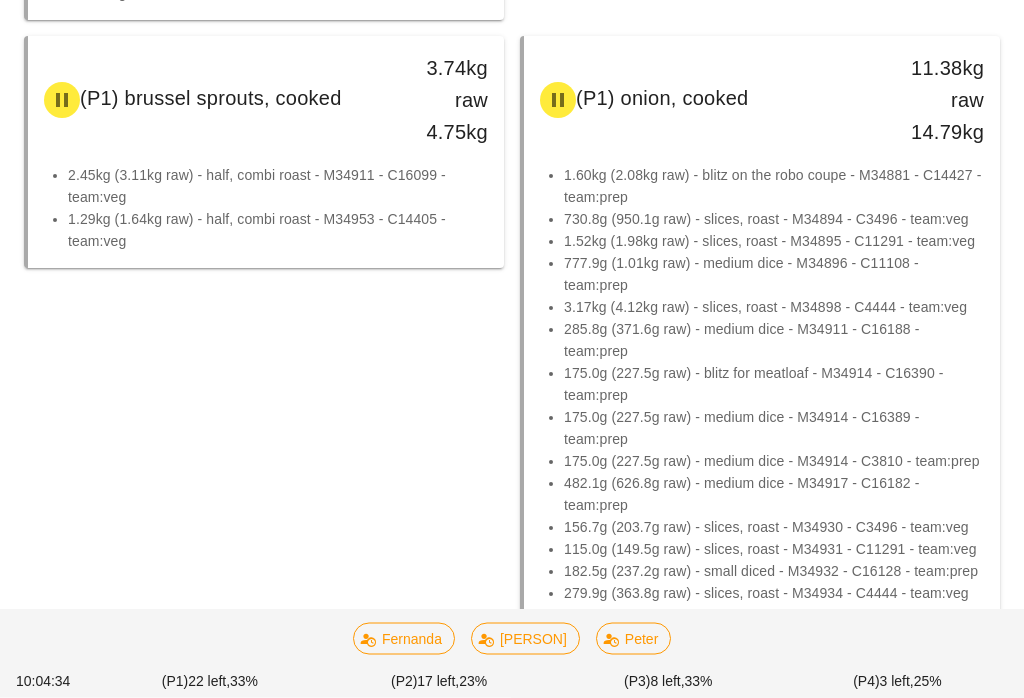 scroll, scrollTop: 642, scrollLeft: 0, axis: vertical 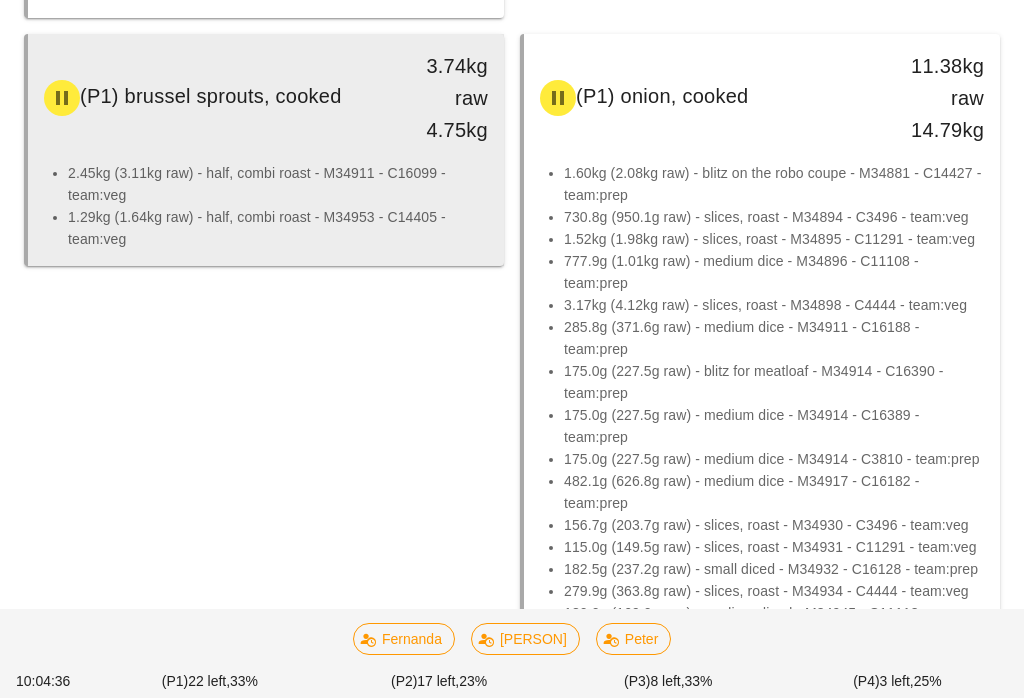 click on "2.45kg (3.11kg raw) - half, combi roast - M34911 - C16099 - team:veg" at bounding box center (278, 184) 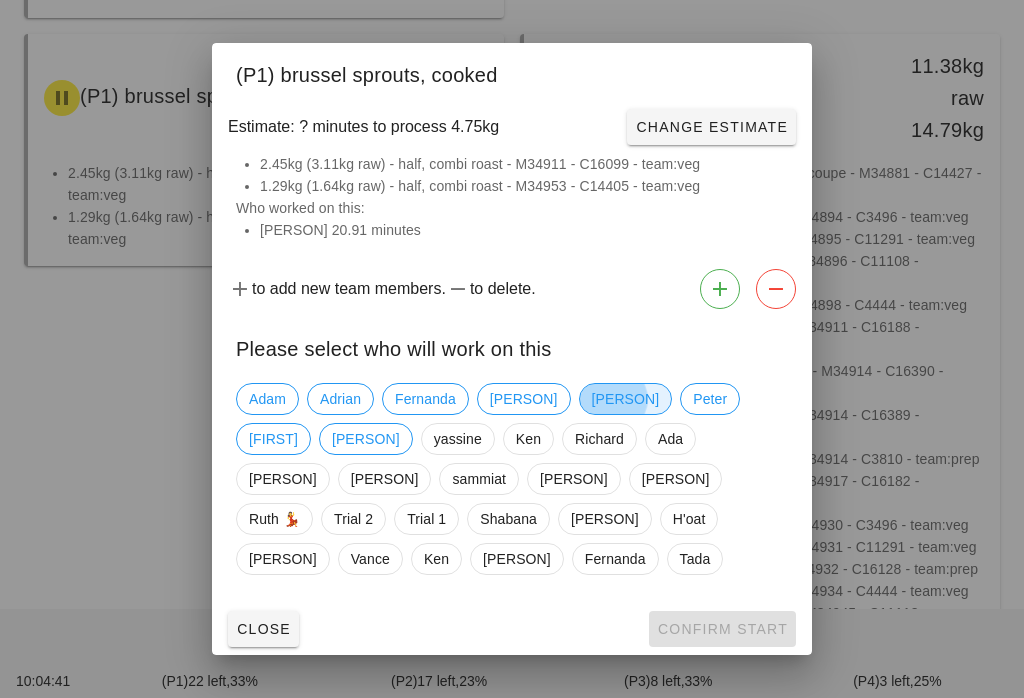 click on "[PERSON]" at bounding box center [626, 399] 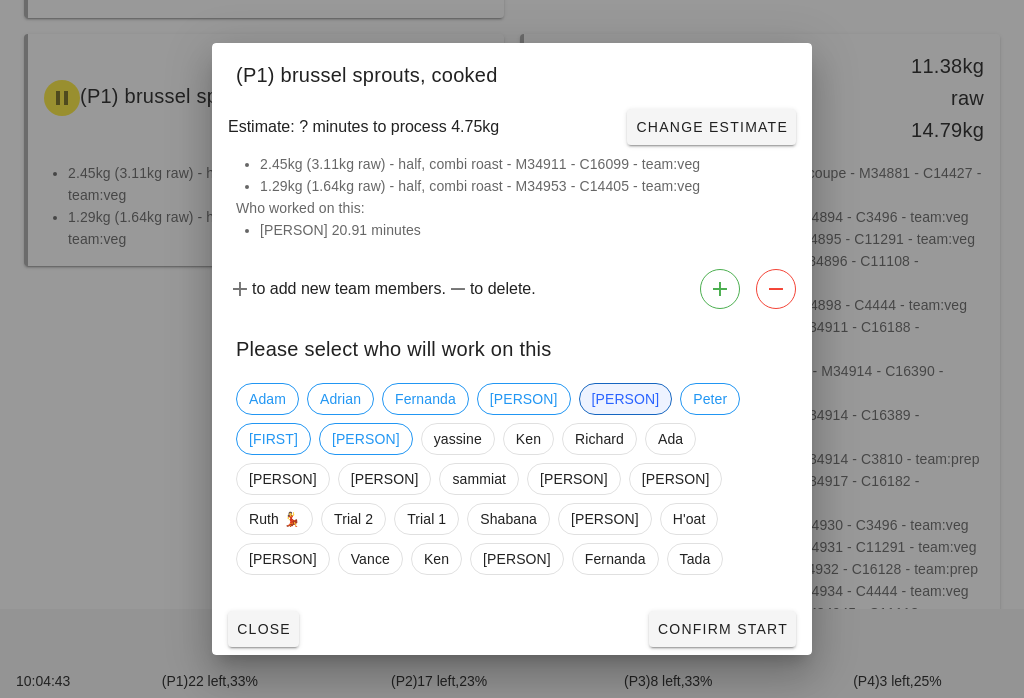 click on "Confirm Start" at bounding box center [722, 629] 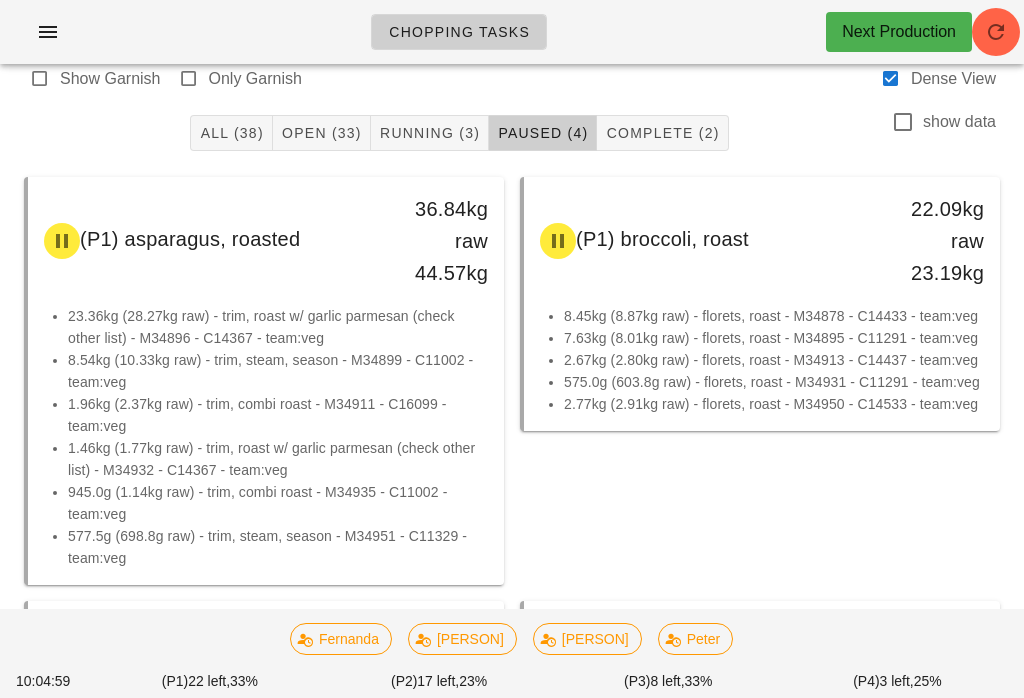 scroll, scrollTop: 0, scrollLeft: 0, axis: both 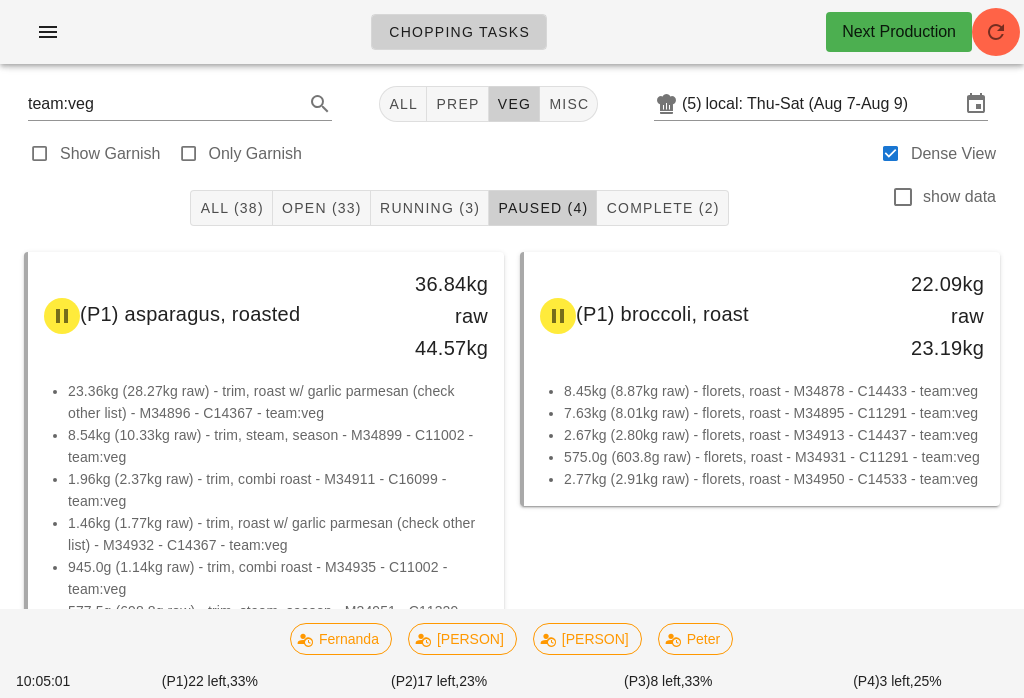 click on "Running (3)" at bounding box center [429, 208] 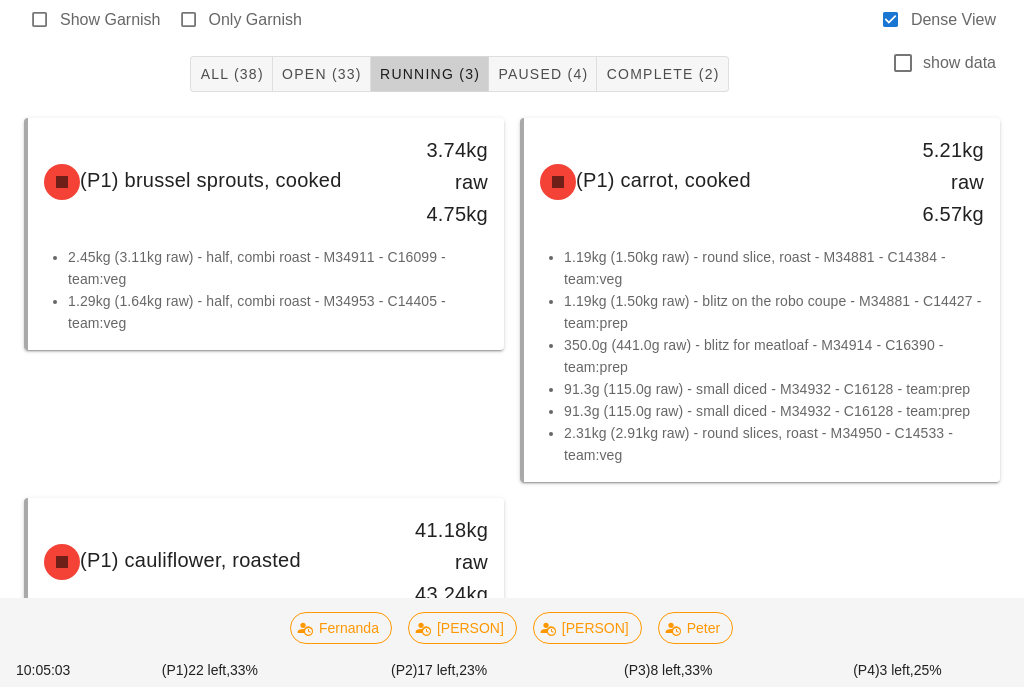 scroll, scrollTop: 152, scrollLeft: 0, axis: vertical 